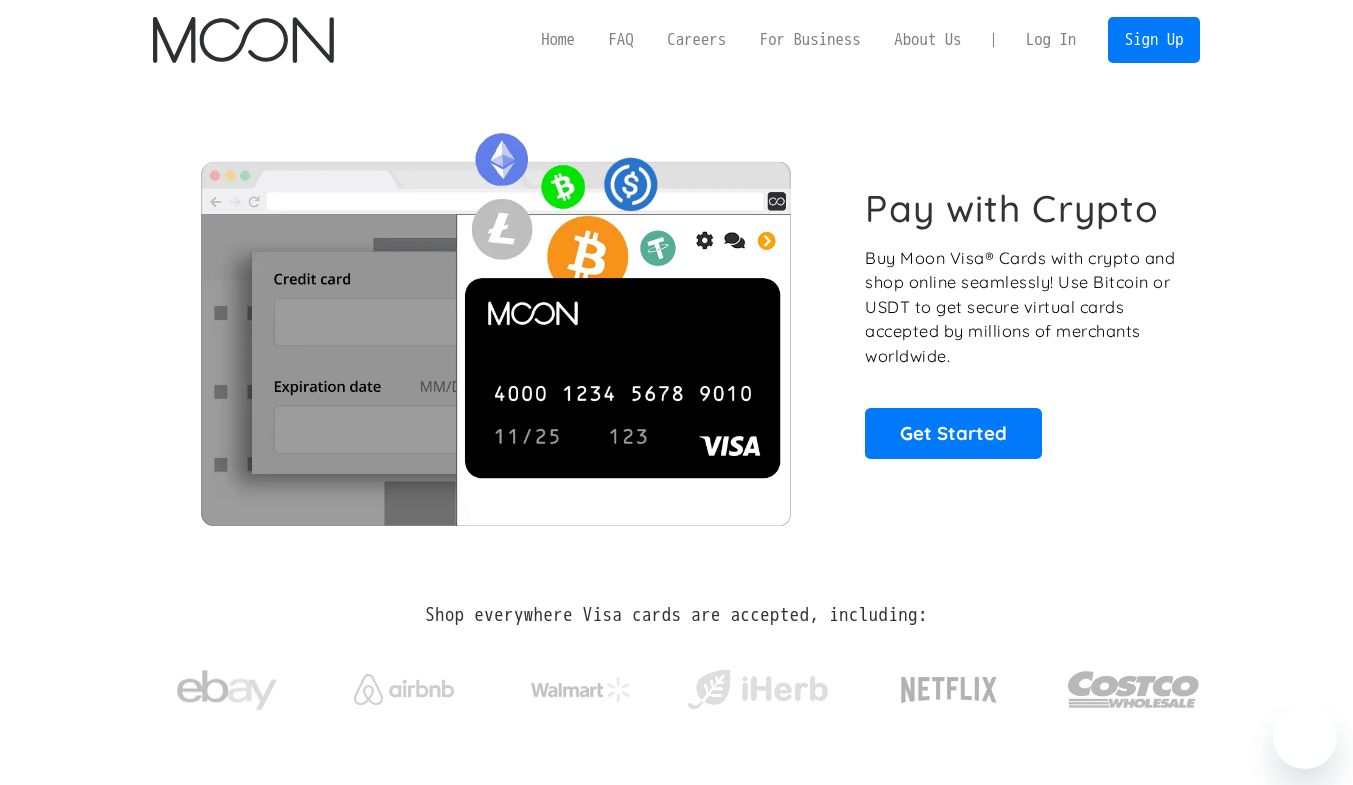scroll, scrollTop: 0, scrollLeft: 0, axis: both 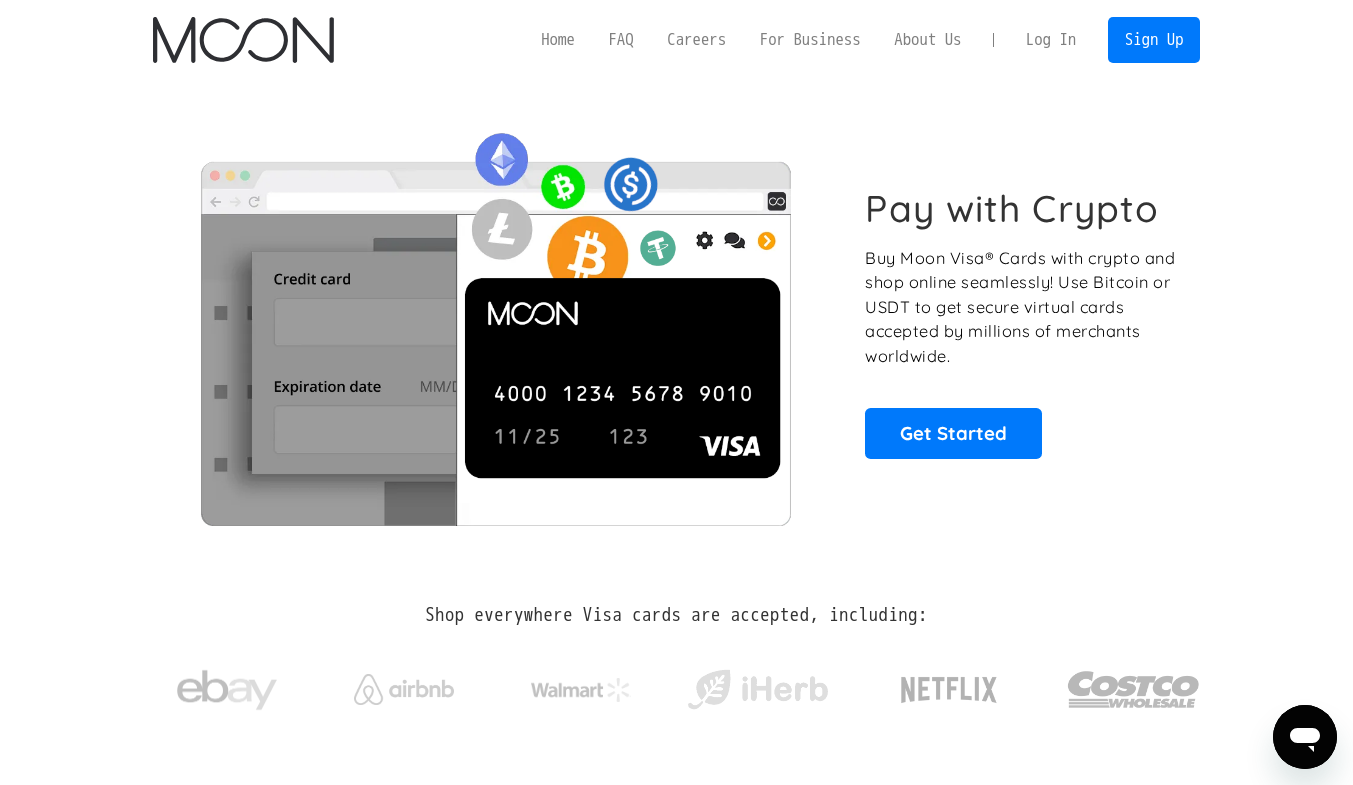 click on "Log In" at bounding box center (1051, 40) 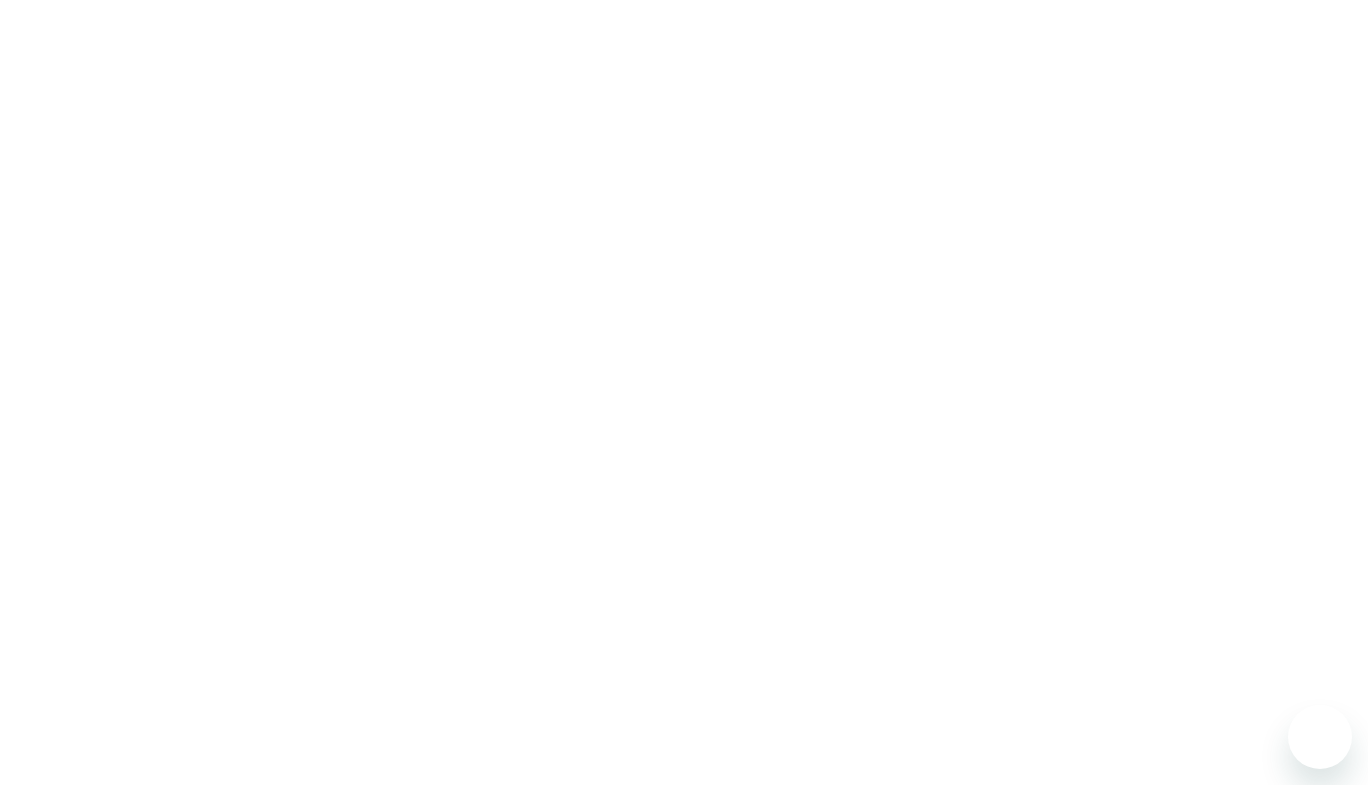 scroll, scrollTop: 0, scrollLeft: 0, axis: both 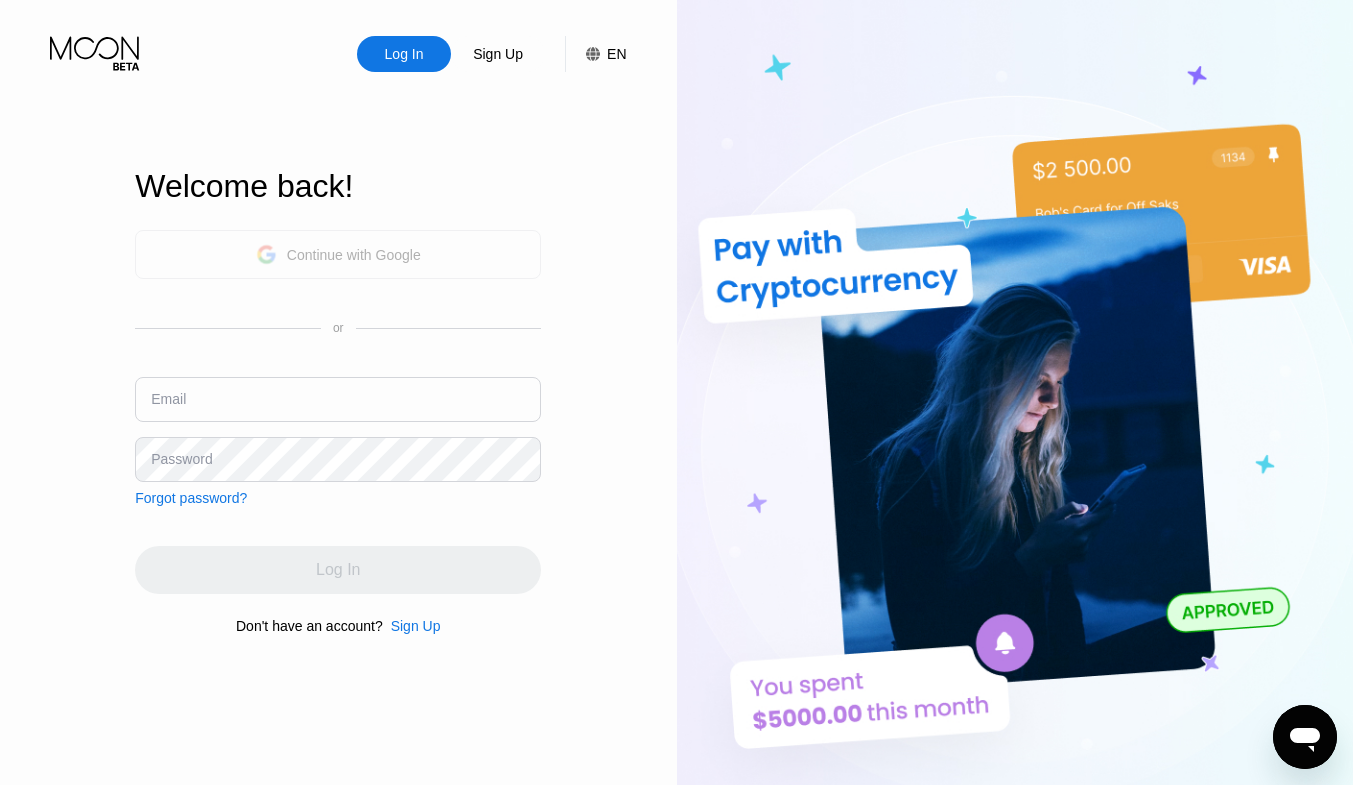 click on "Continue with Google" at bounding box center [354, 255] 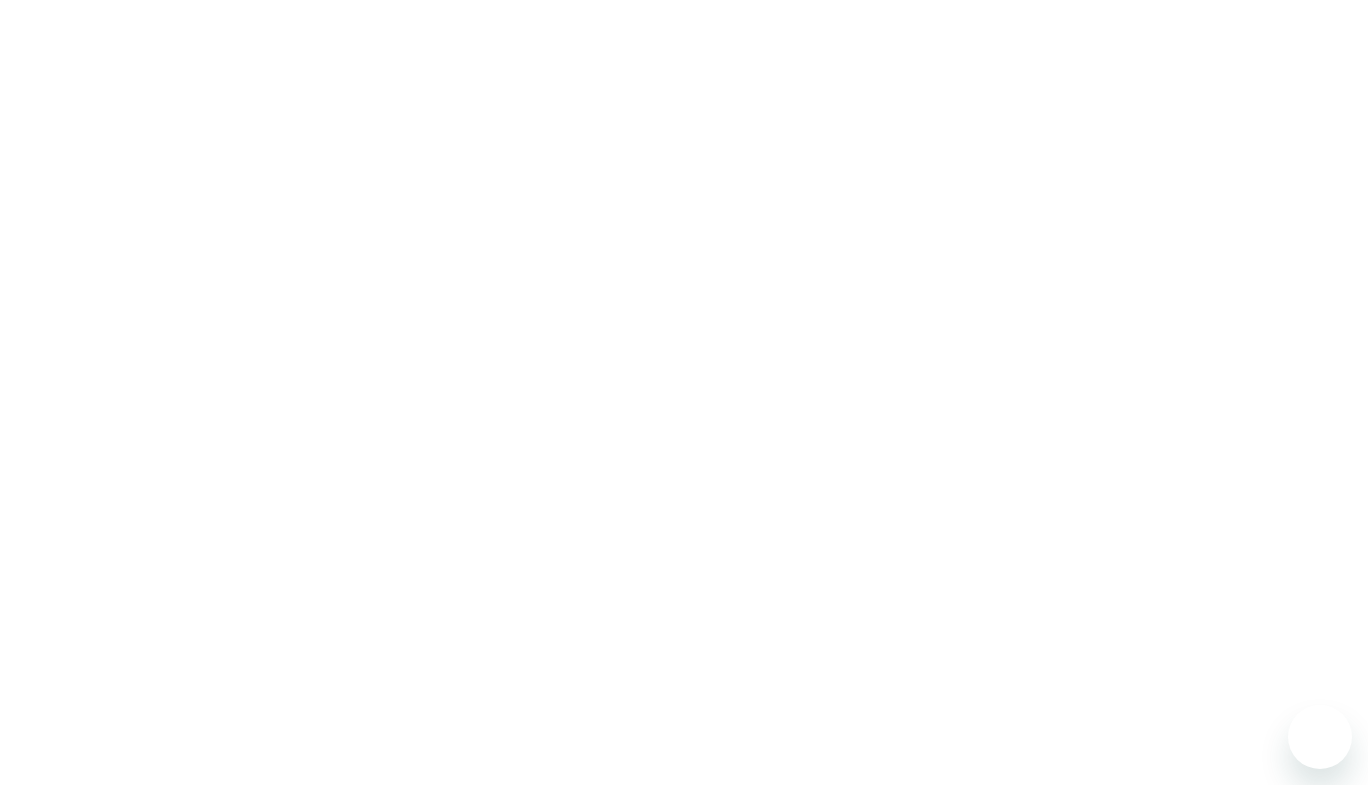 scroll, scrollTop: 0, scrollLeft: 0, axis: both 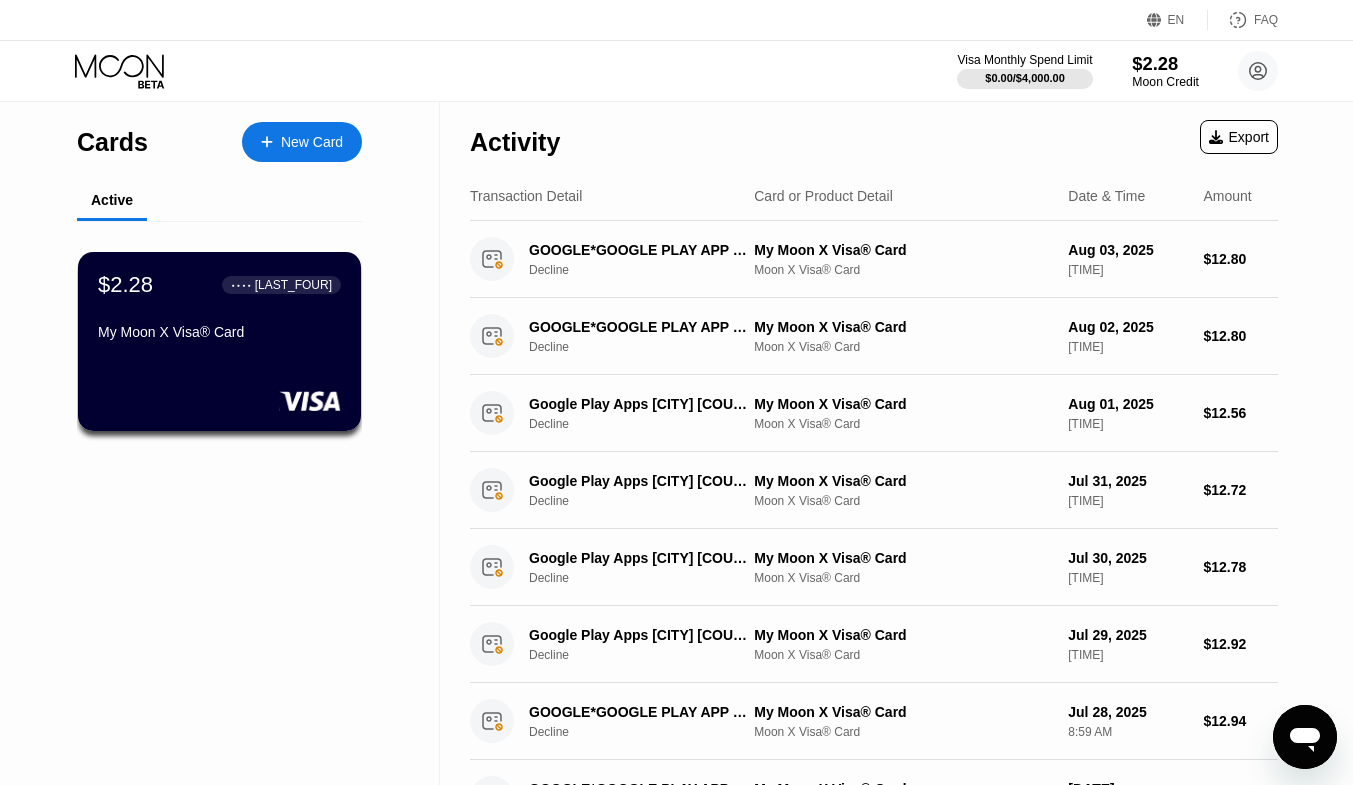 click on "Moon Credit" at bounding box center (1165, 82) 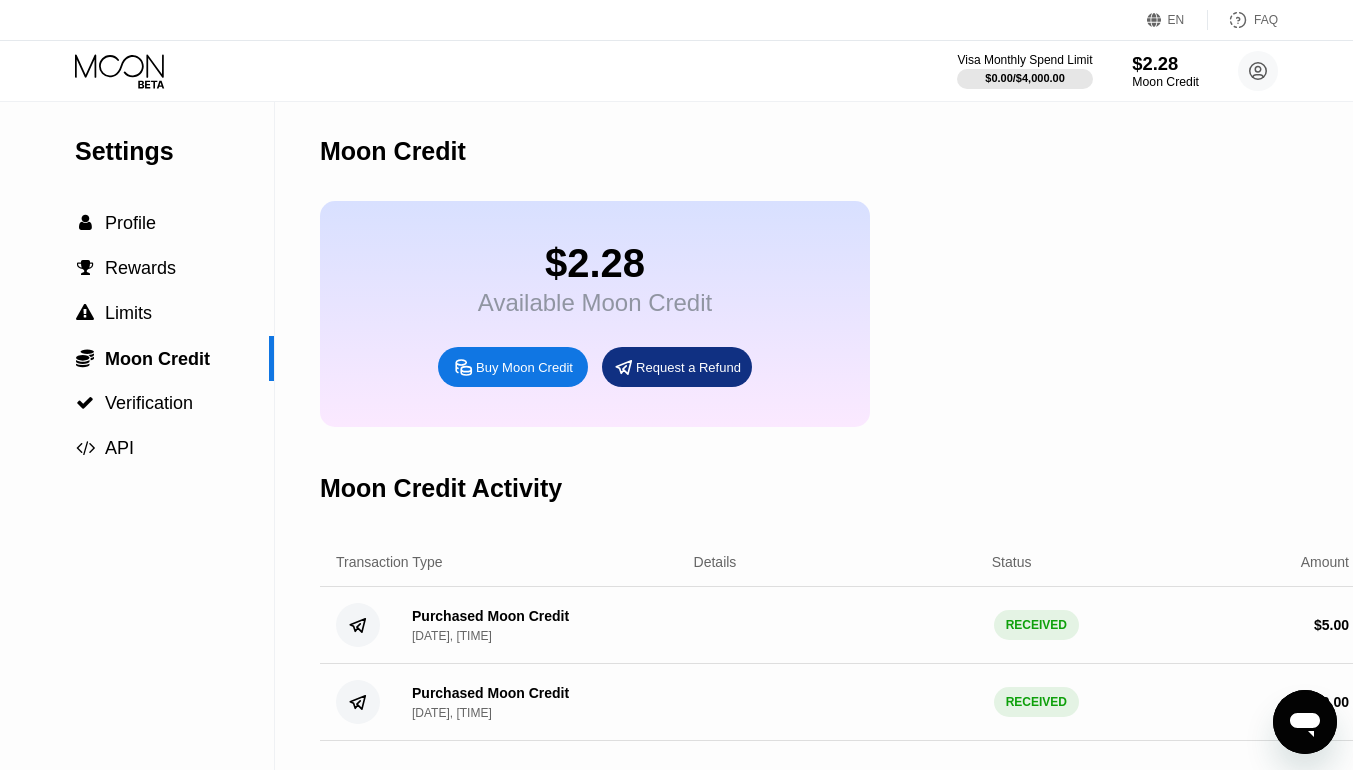 click on "Moon Credit" at bounding box center (1165, 82) 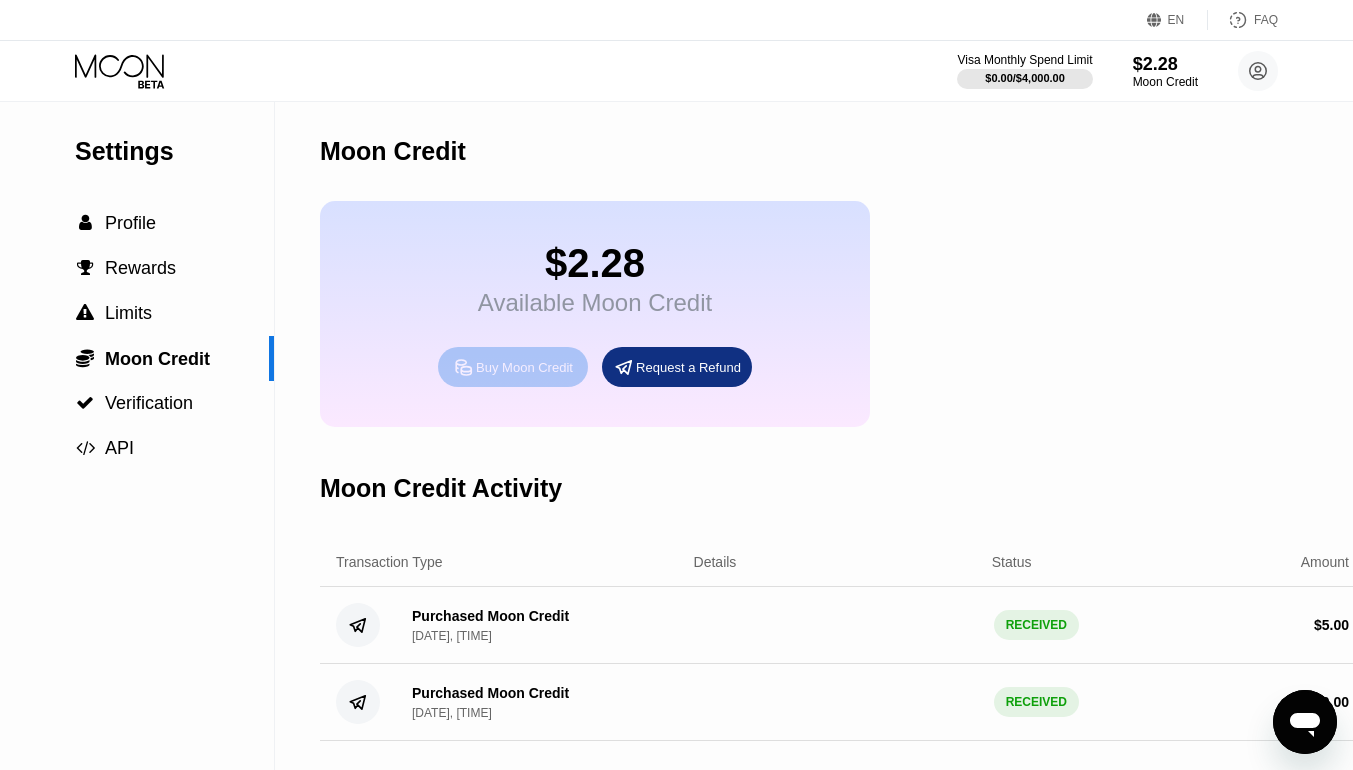 click on "Buy Moon Credit" at bounding box center (524, 367) 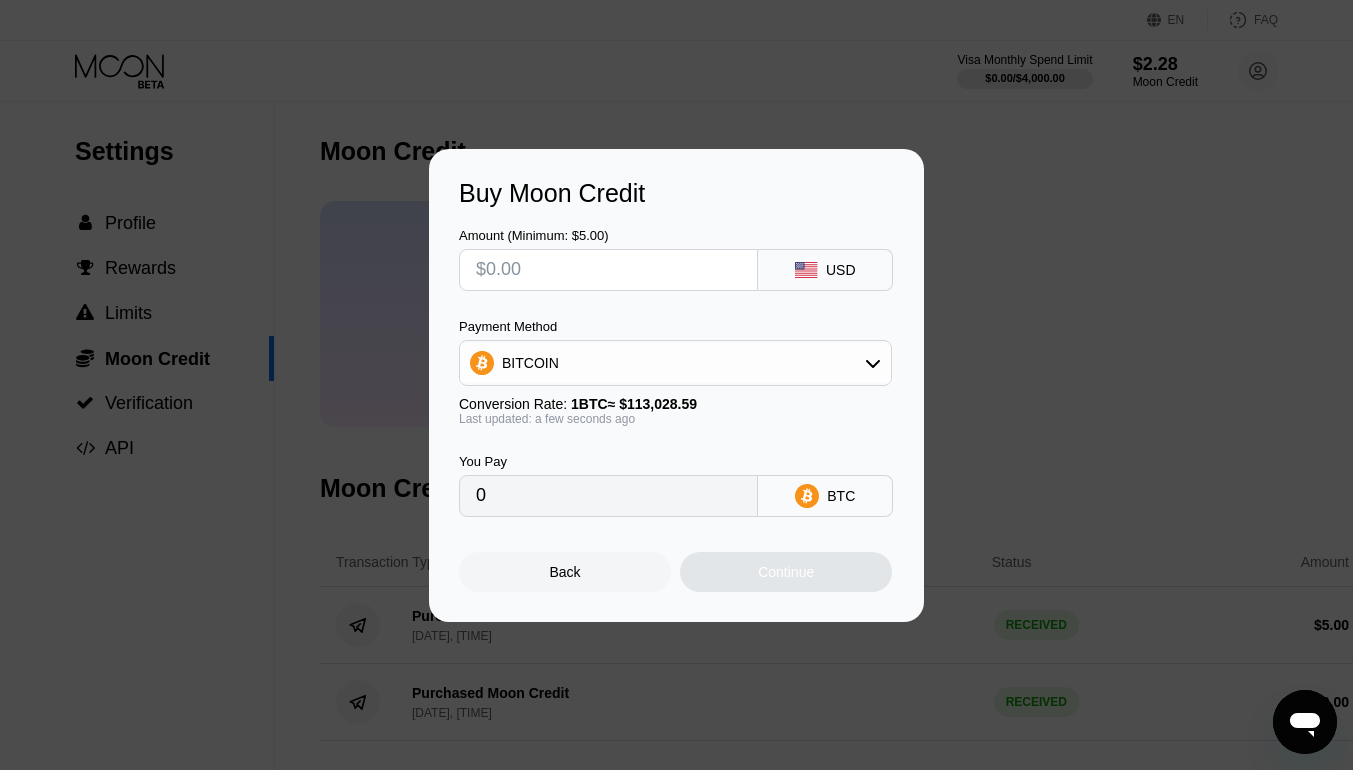 click on "Buy Moon Credit Amount (Minimum: $5.00) USD Payment Method BITCOIN Conversion Rate:   1  BTC  ≈   $113,028.59 Last updated:   a few seconds ago You Pay 0 BTC Back Continue" at bounding box center (676, 385) 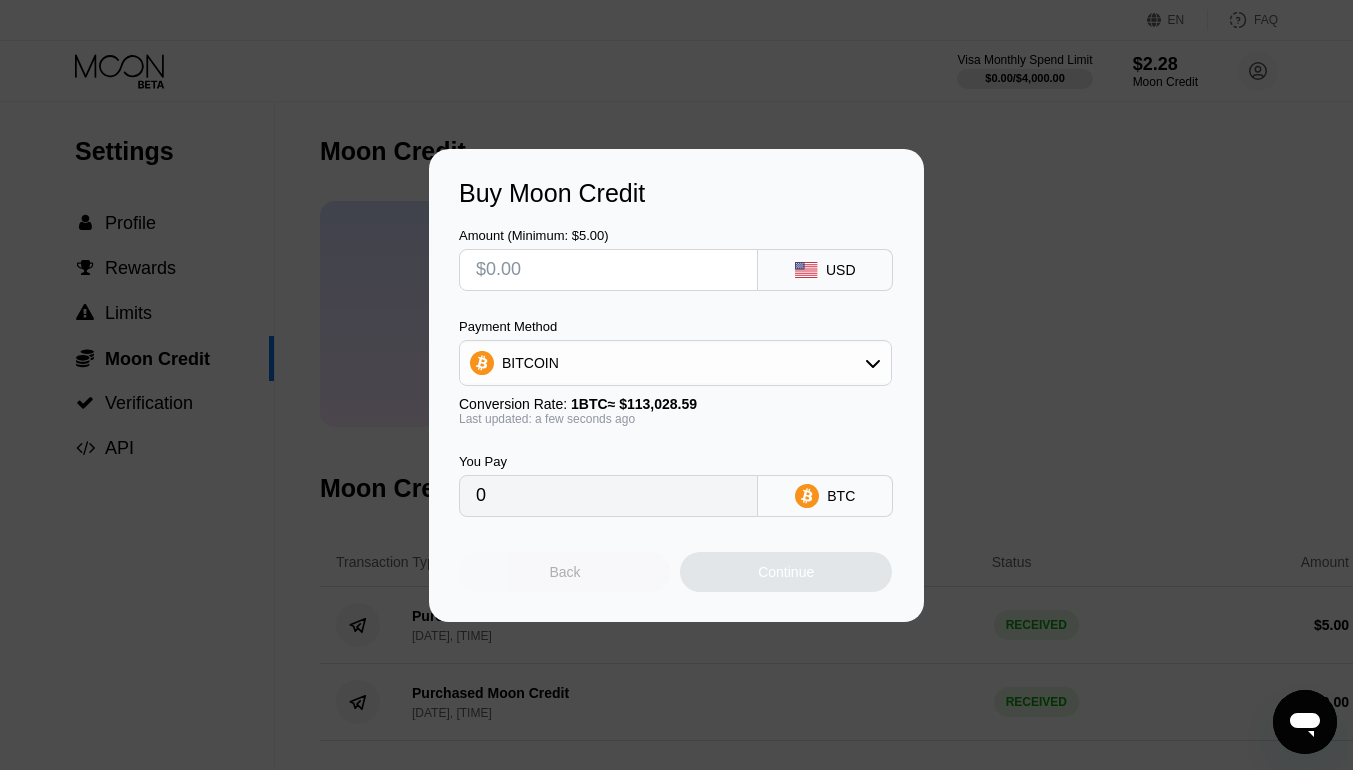 click on "Back" at bounding box center (565, 572) 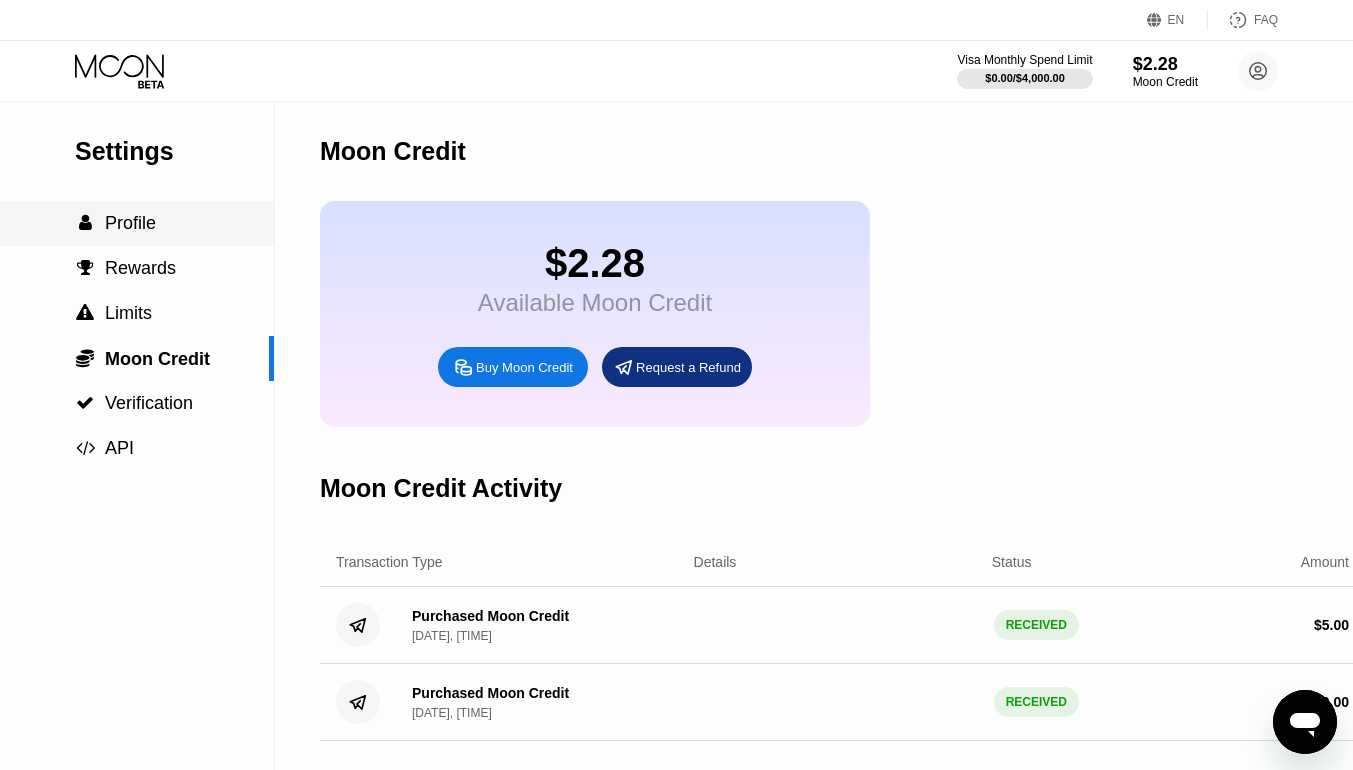 click on "Profile" at bounding box center (130, 223) 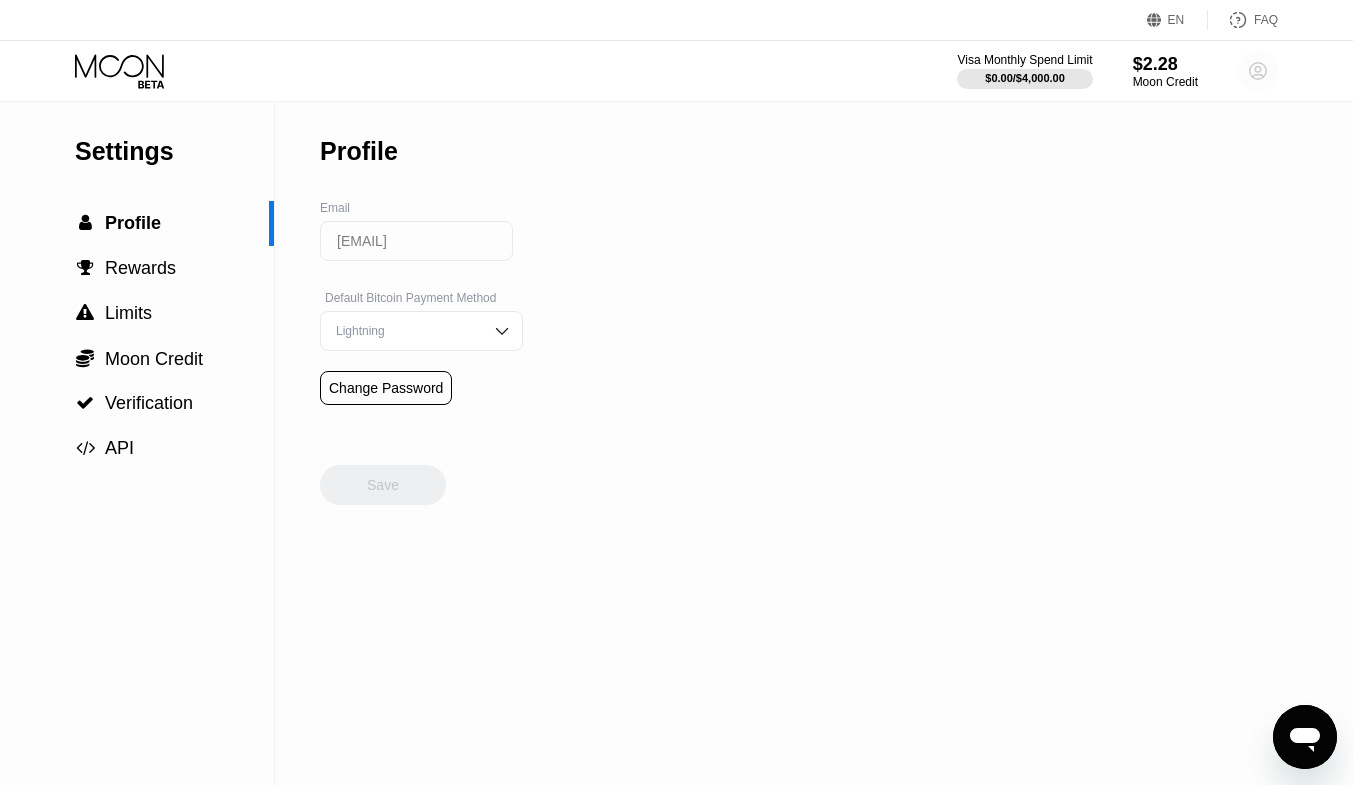 click 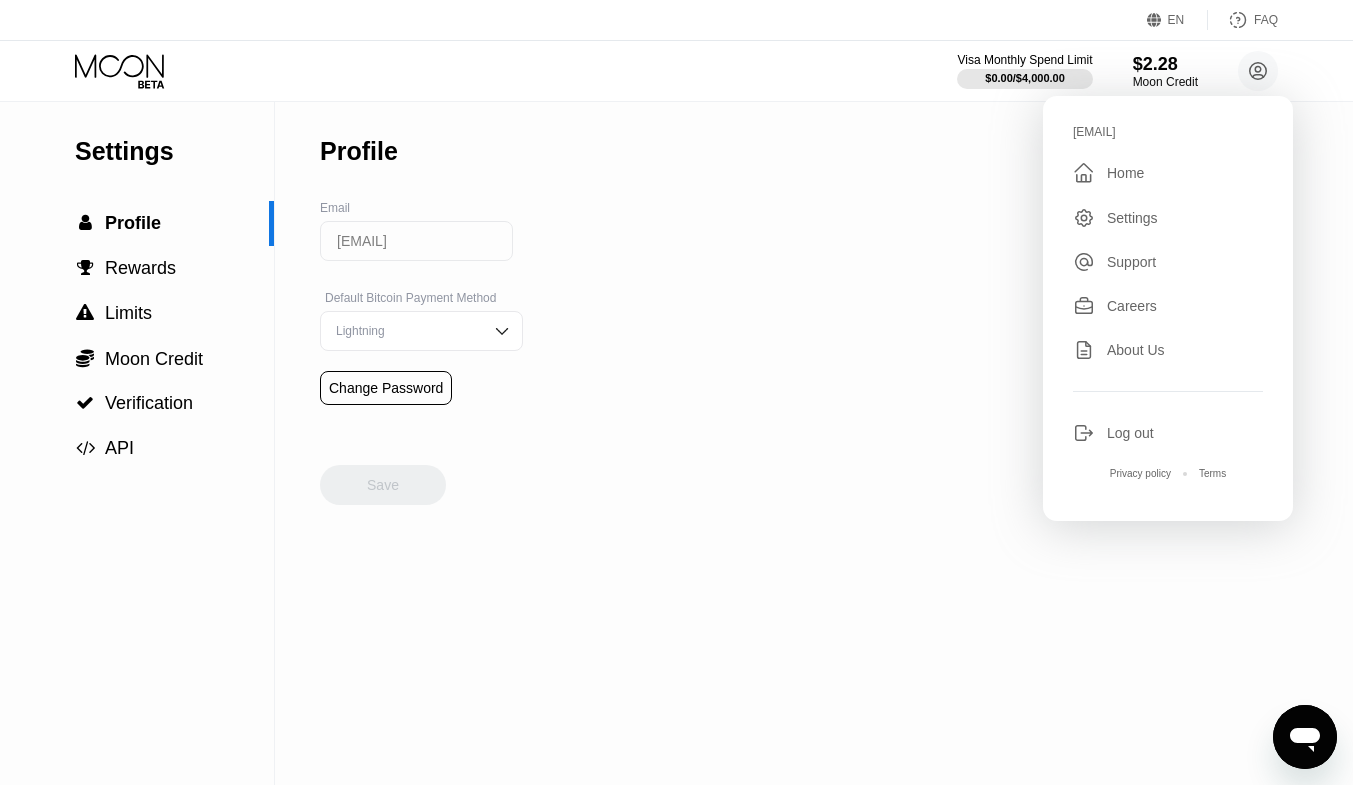 click on "Settings" at bounding box center (1132, 218) 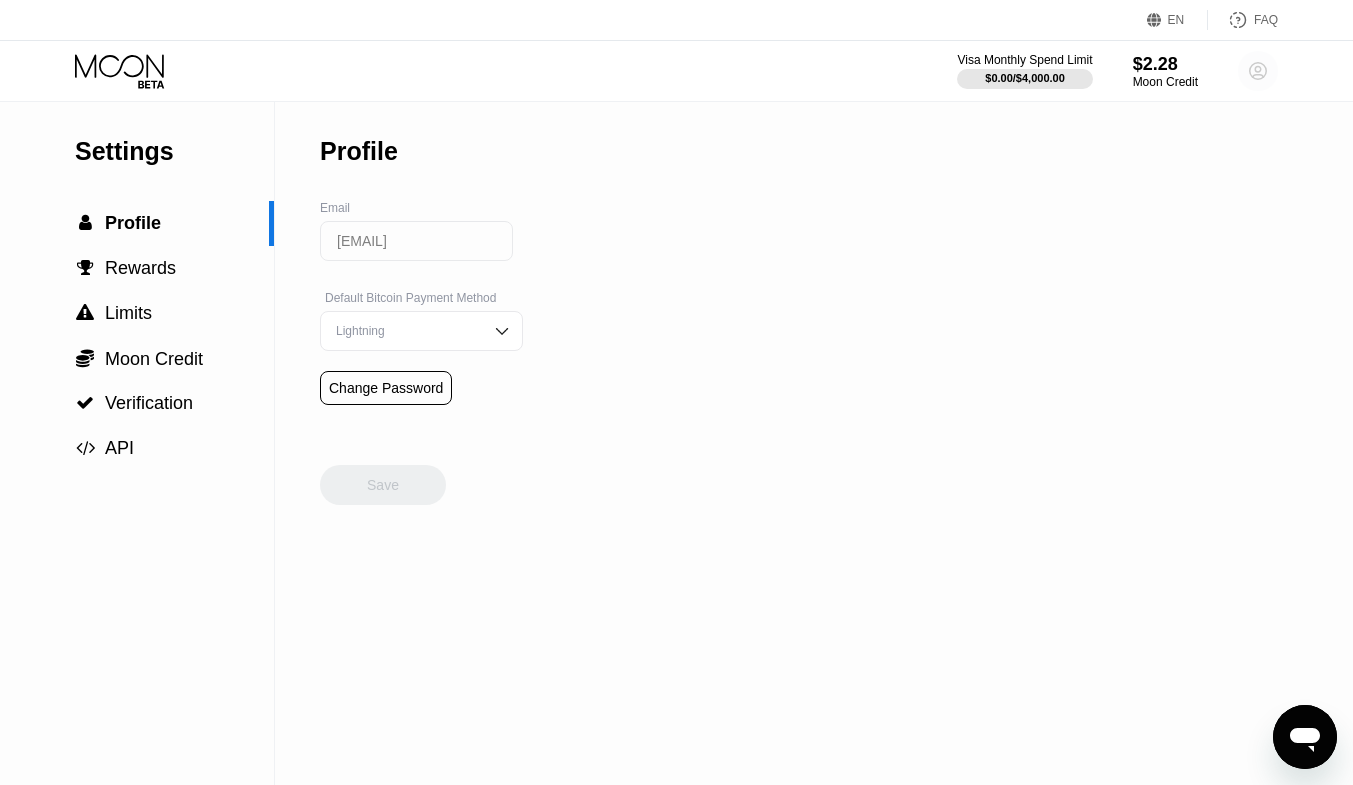 click 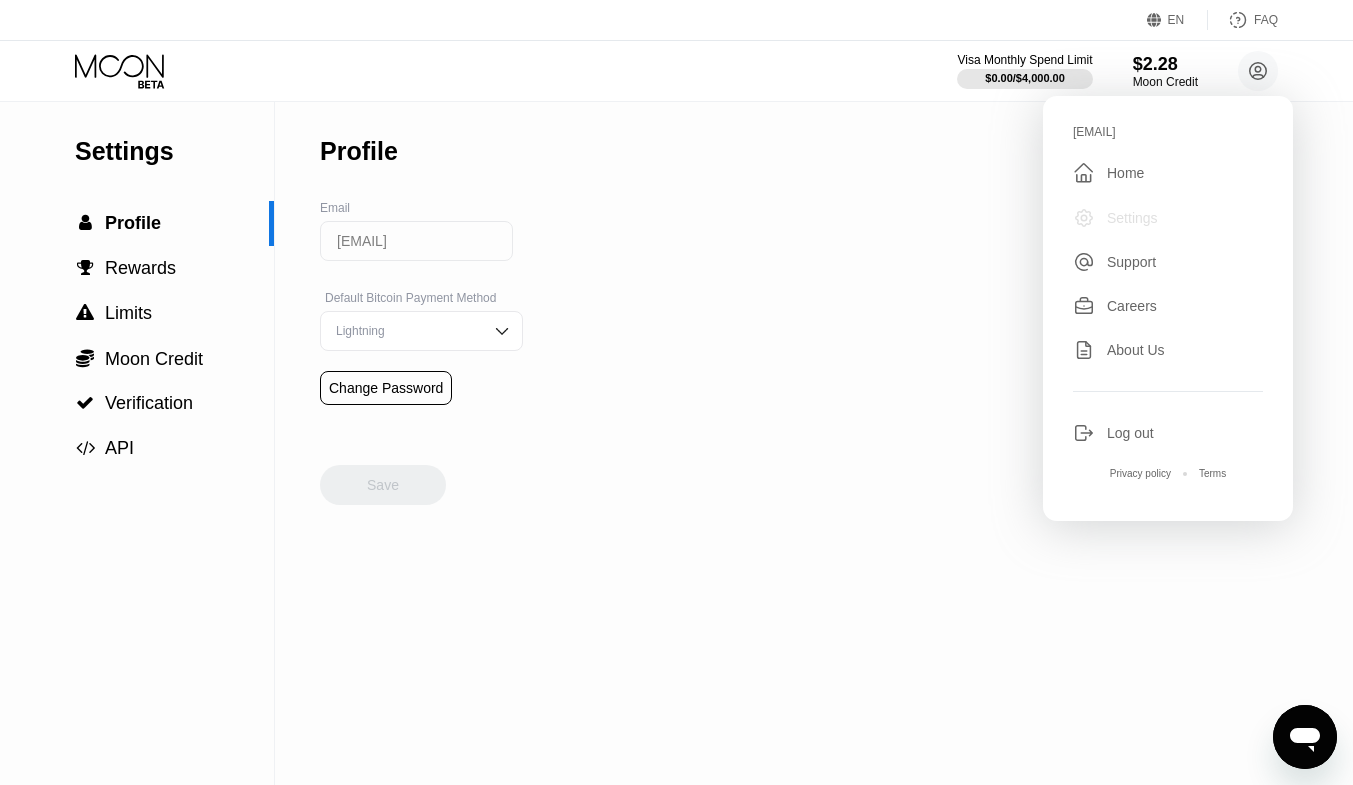 click on "Settings" at bounding box center (1132, 218) 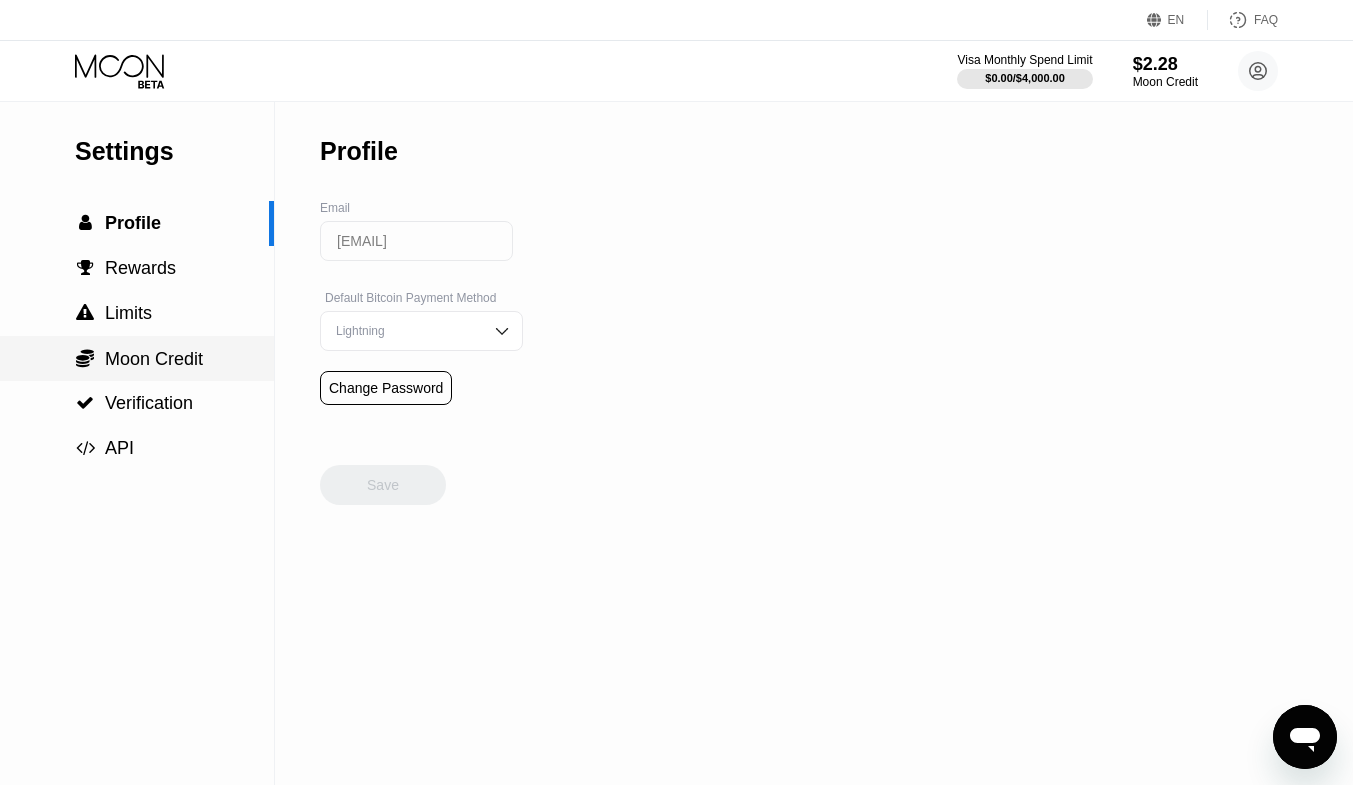 click on " Moon Credit" at bounding box center (137, 358) 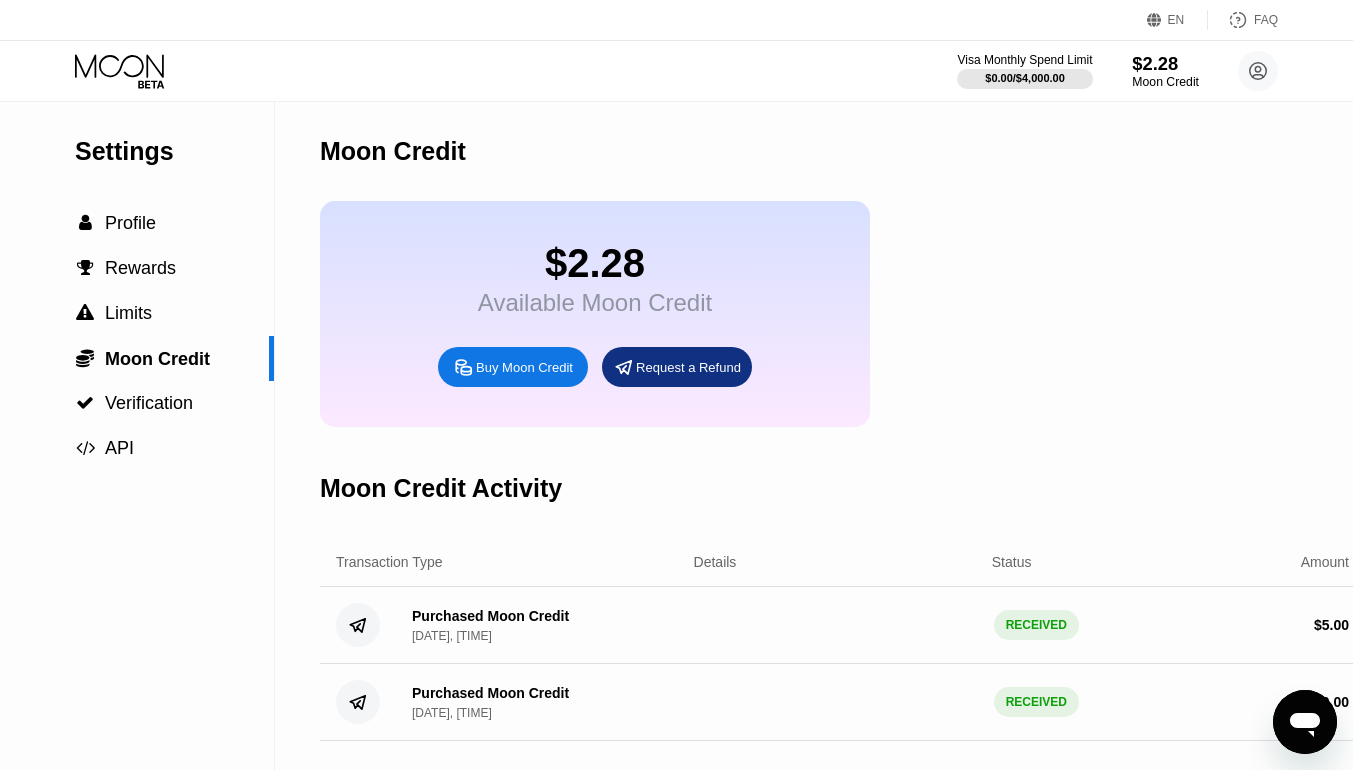 click on "Moon Credit" at bounding box center [1165, 82] 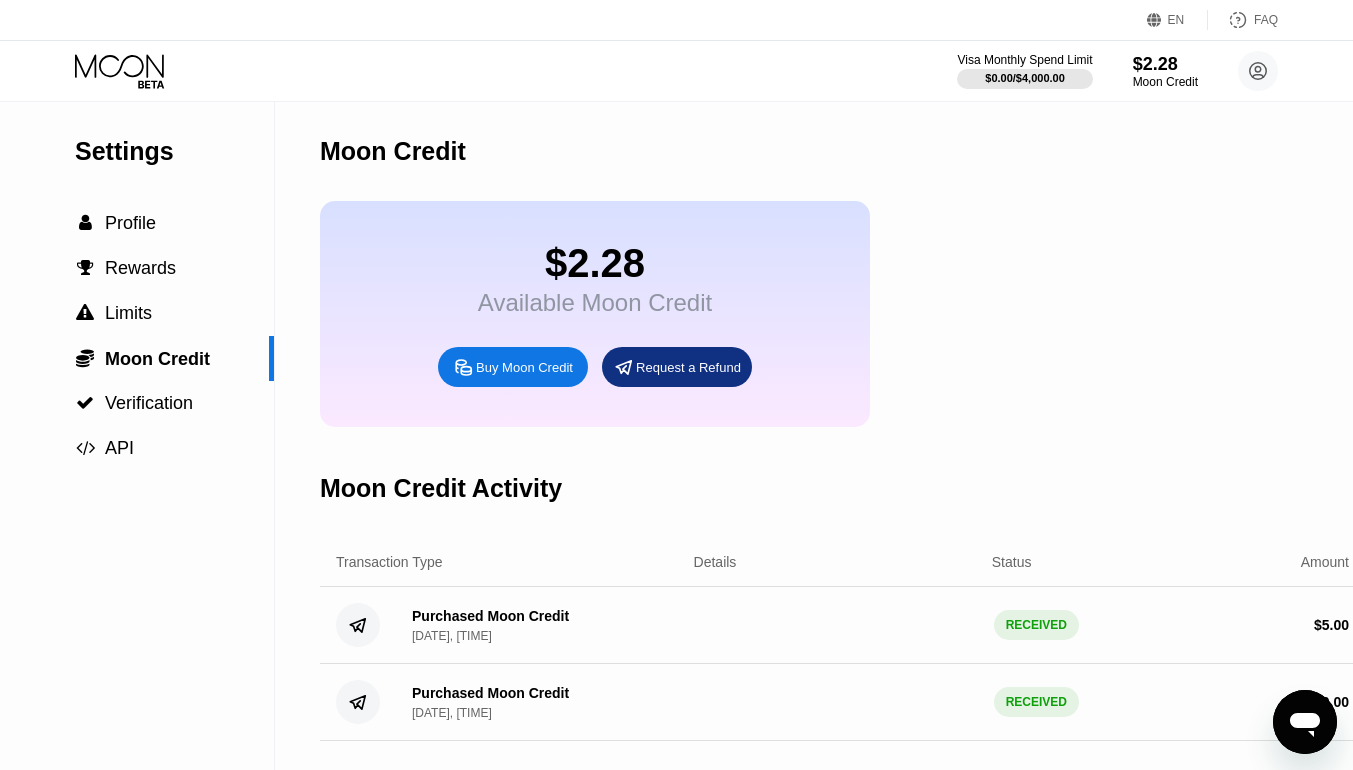 click 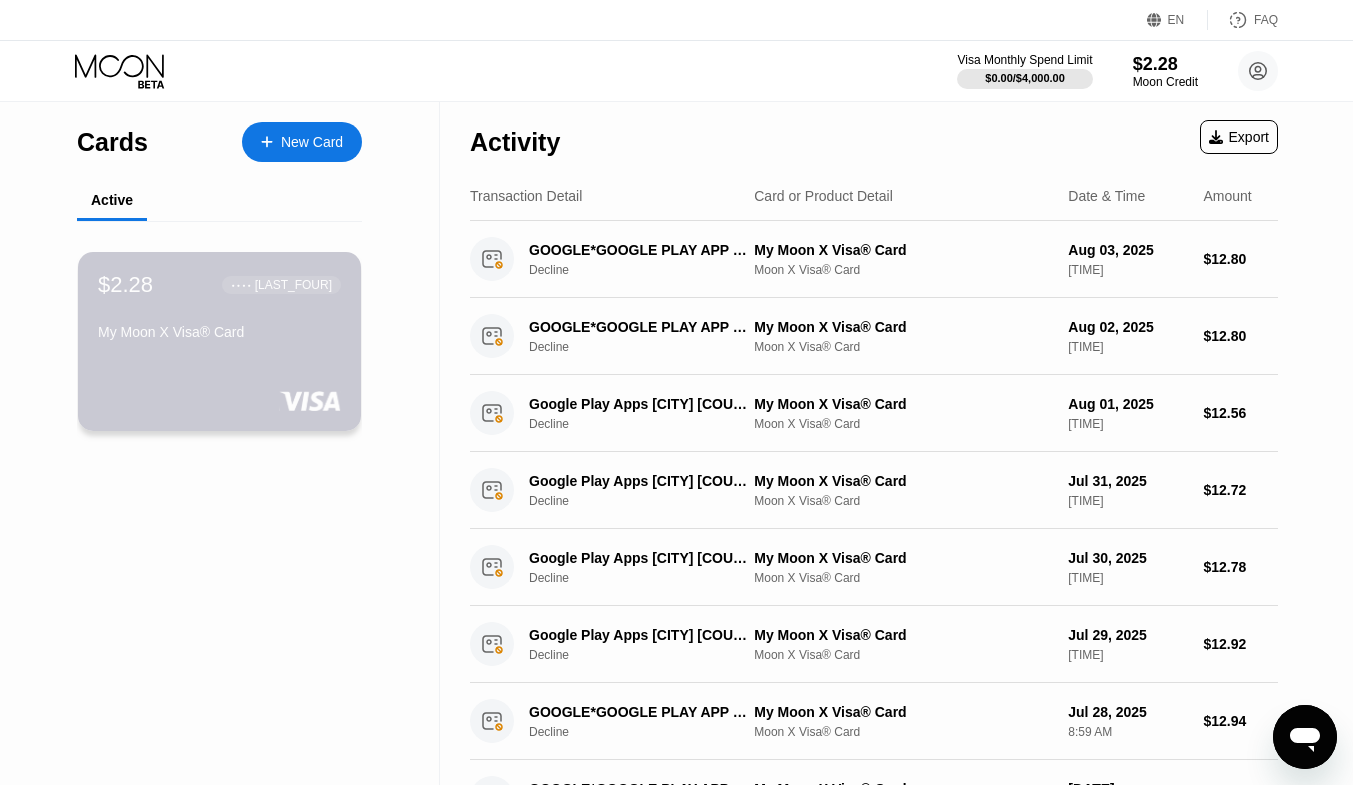 click on "My Moon X Visa® Card" at bounding box center [219, 332] 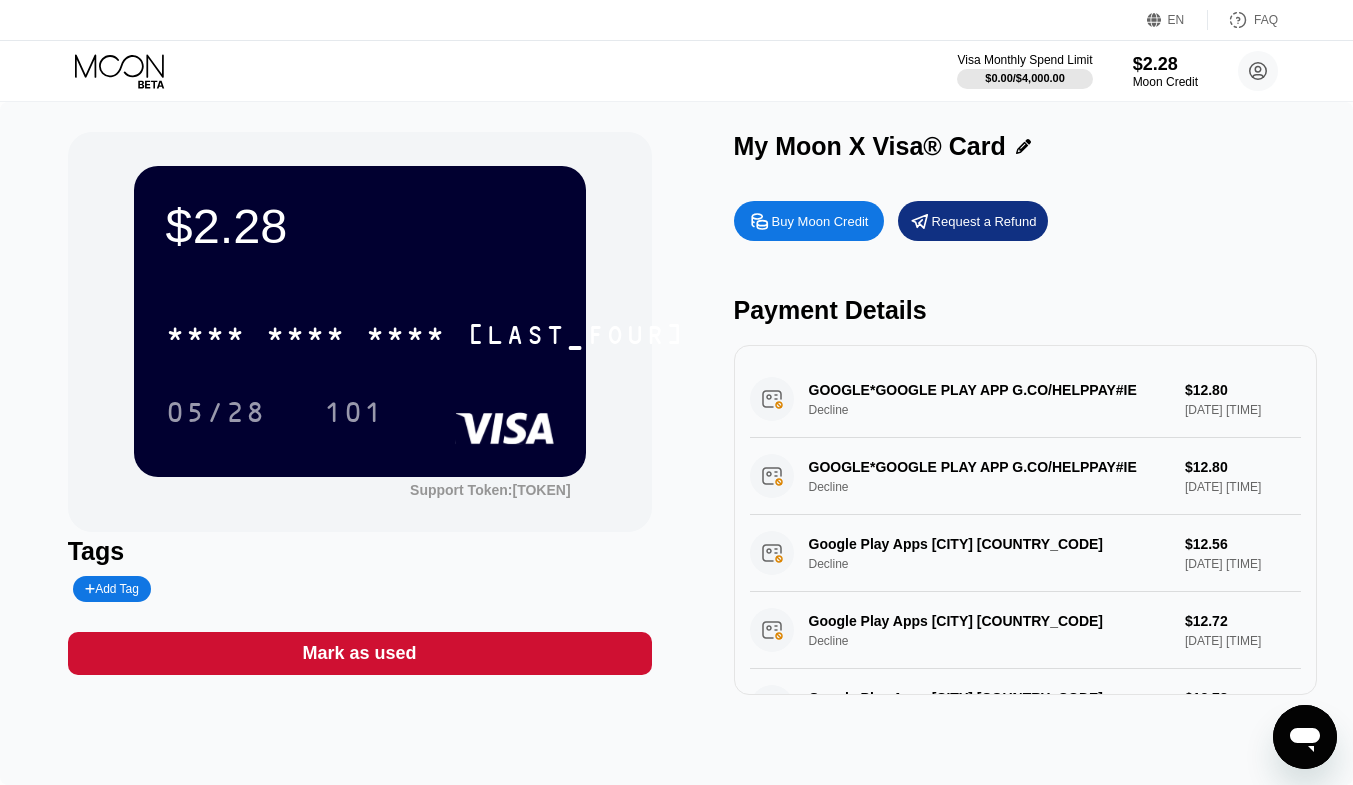 click 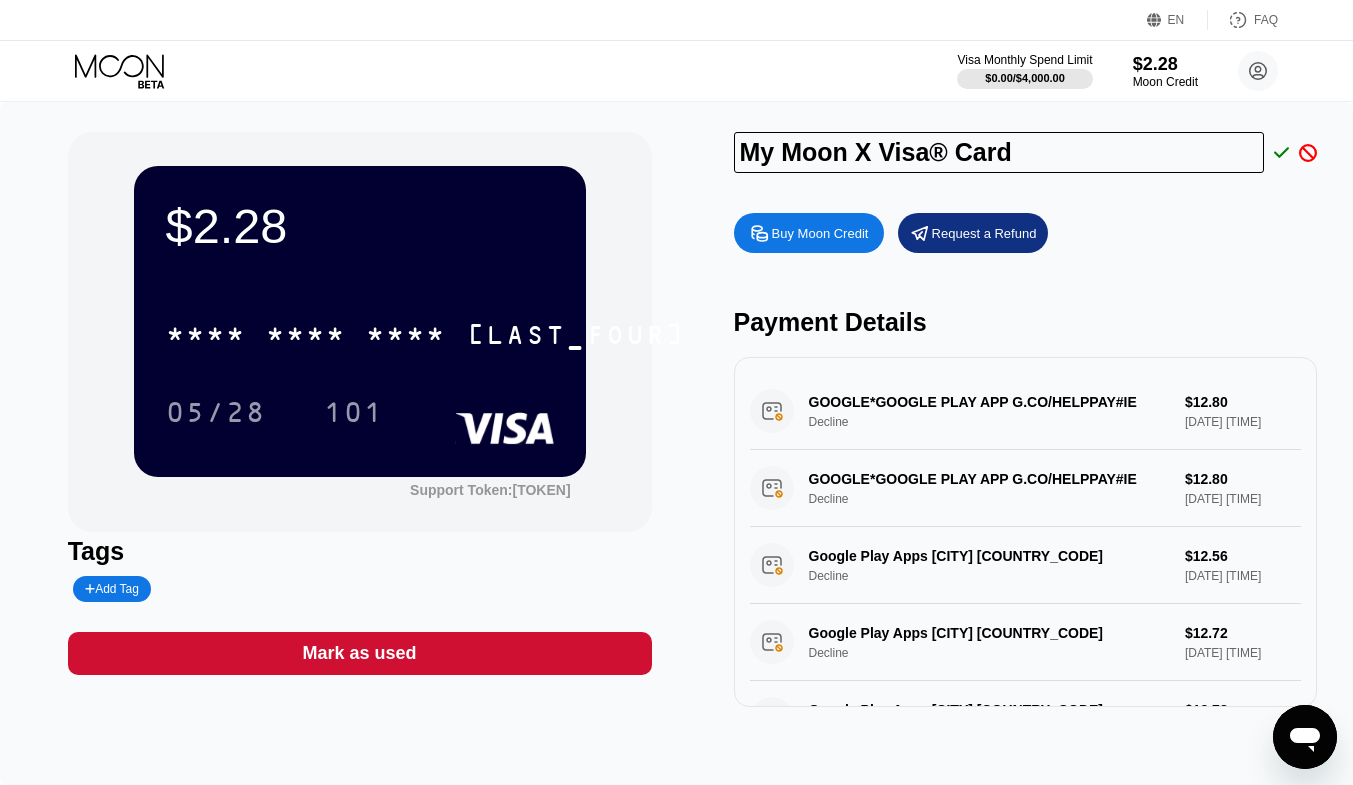 click on "Buy Moon Credit Request a Refund" at bounding box center (1026, 233) 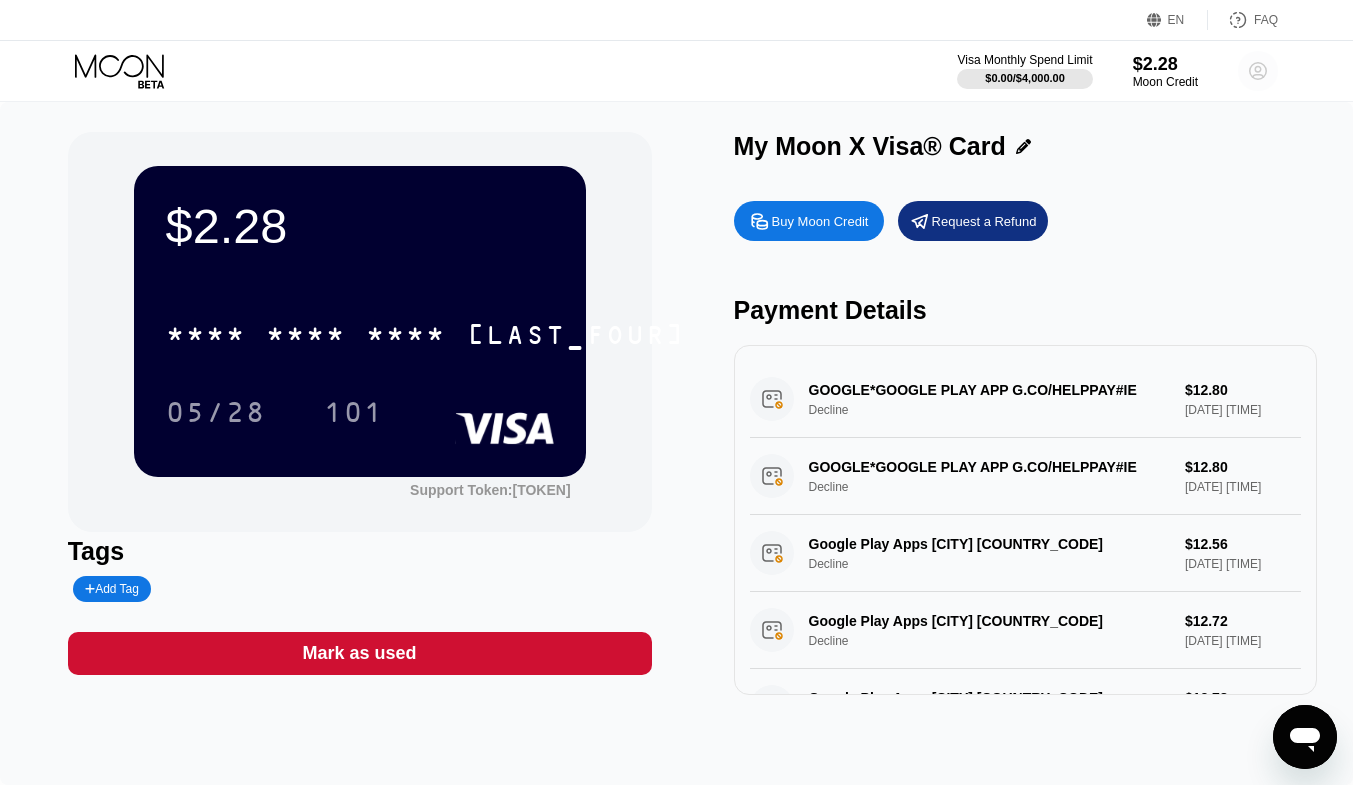 click 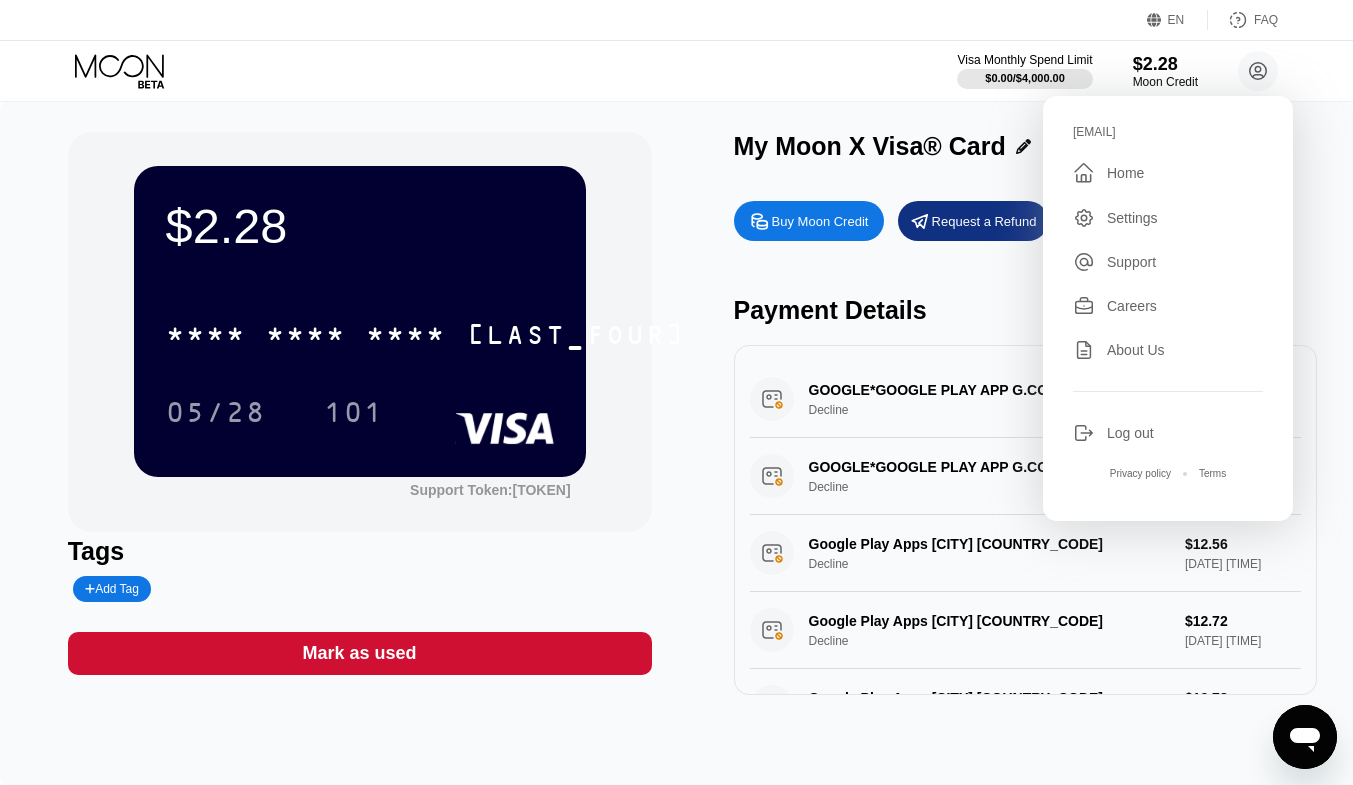 click on "Home" at bounding box center (1125, 173) 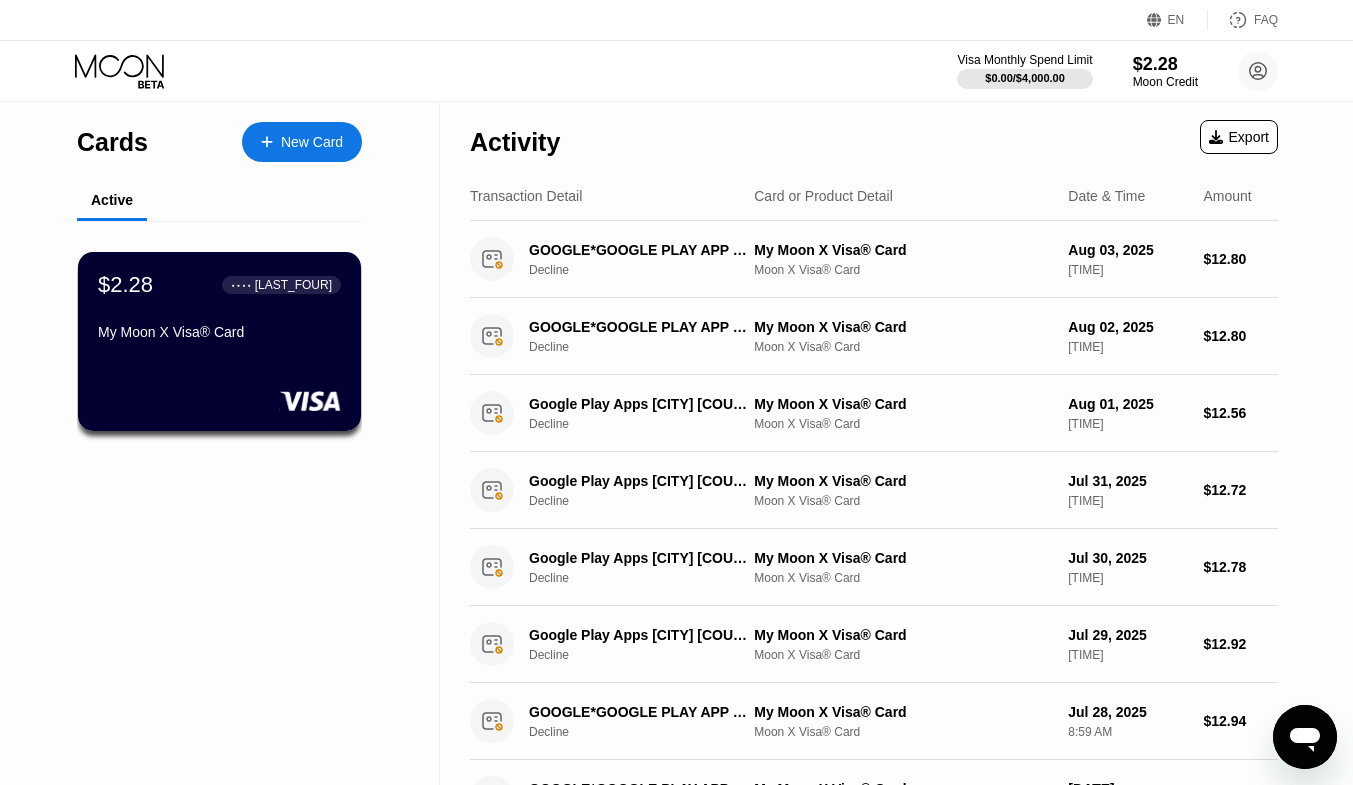 click on "Export" at bounding box center [1239, 137] 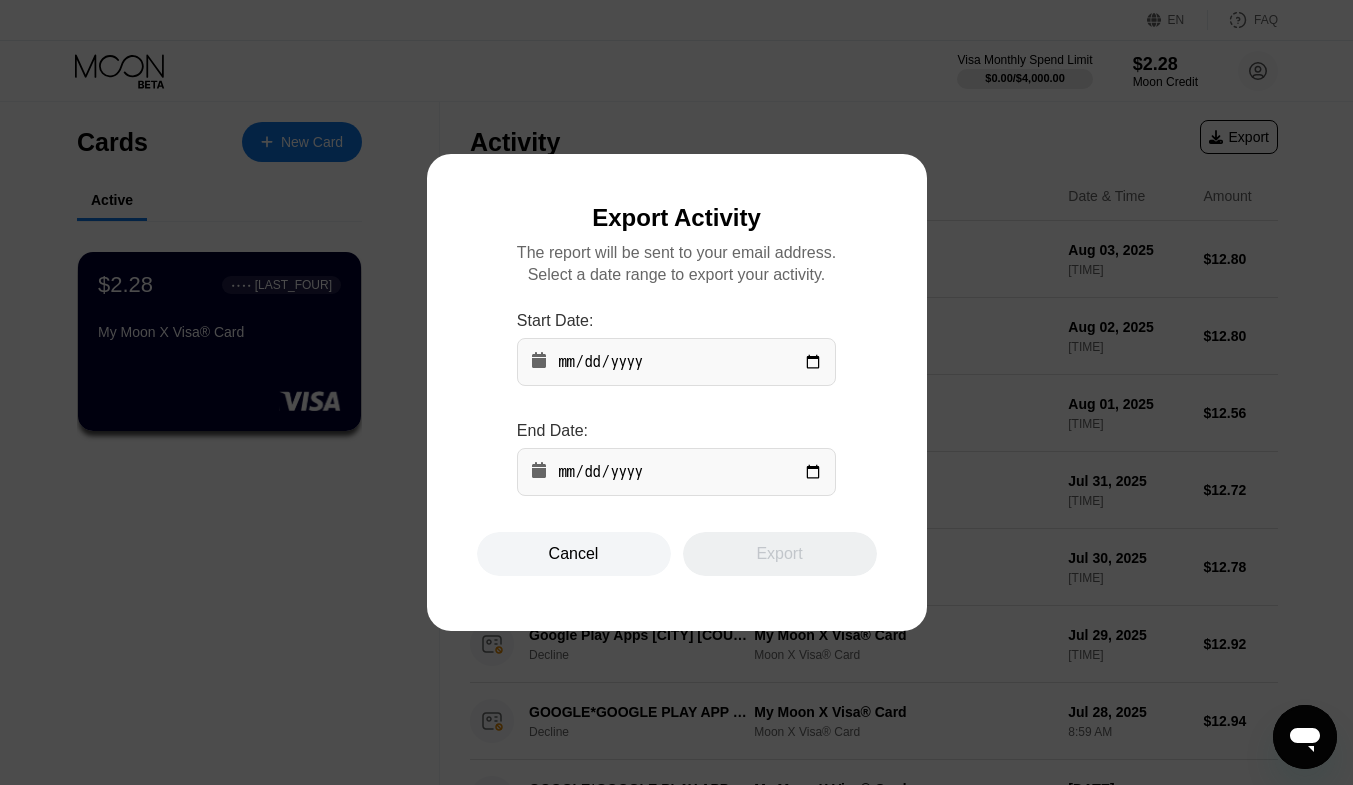 click at bounding box center (684, 392) 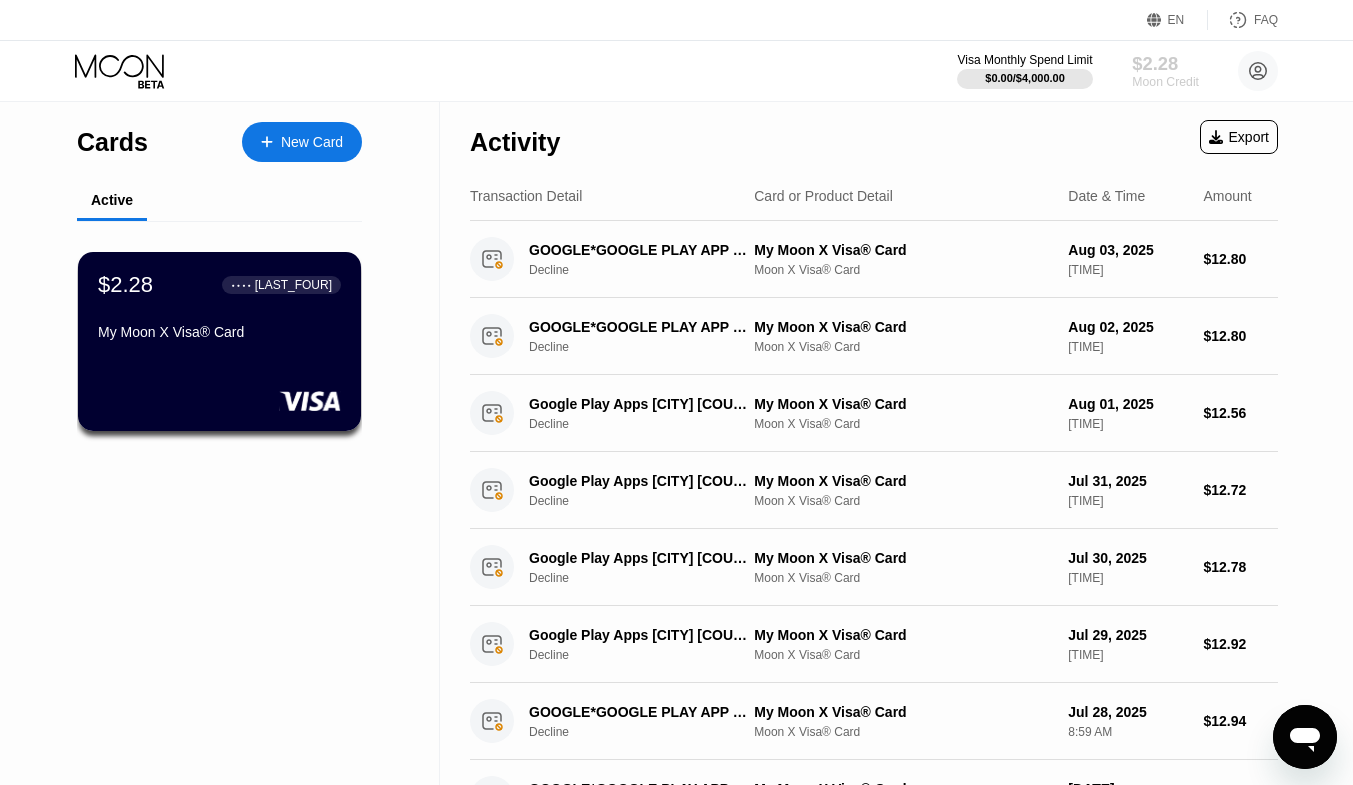 click on "Moon Credit" at bounding box center [1165, 82] 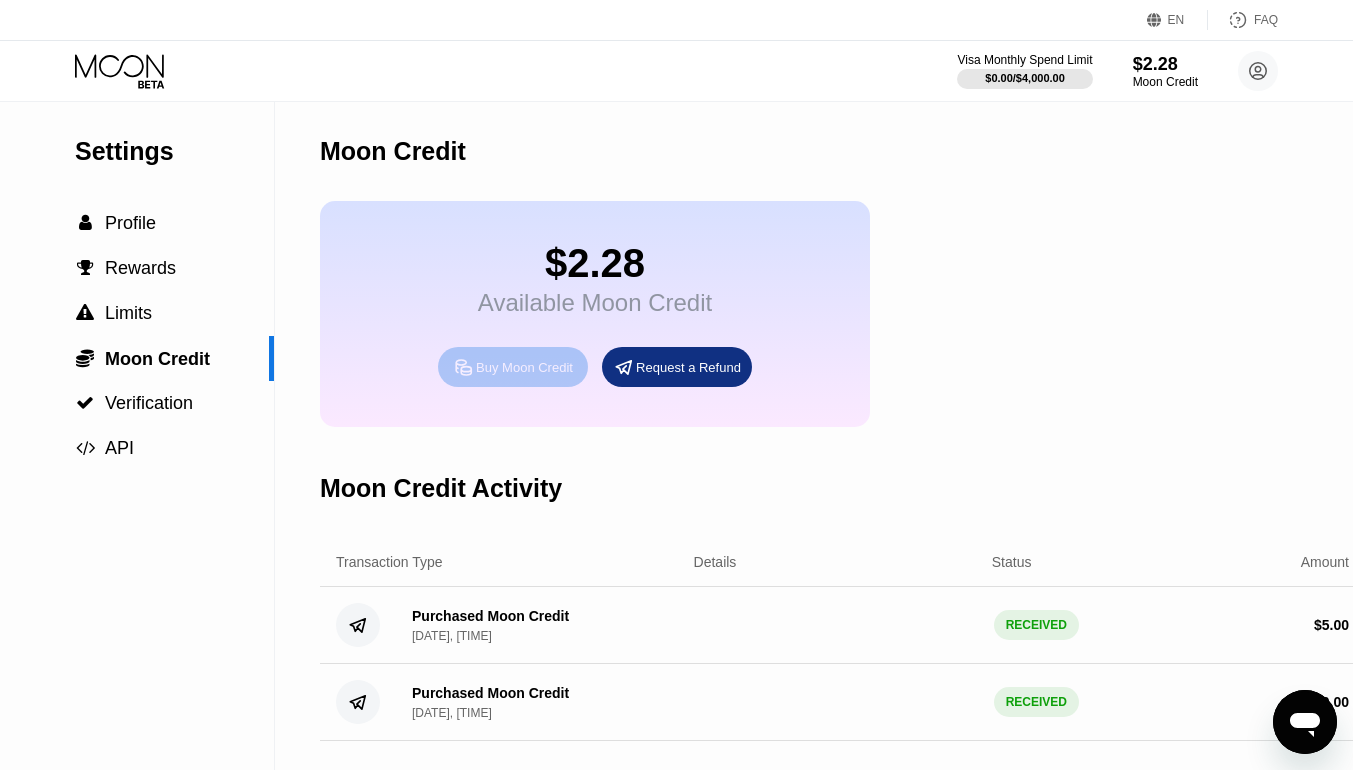 click on "Buy Moon Credit" at bounding box center (524, 367) 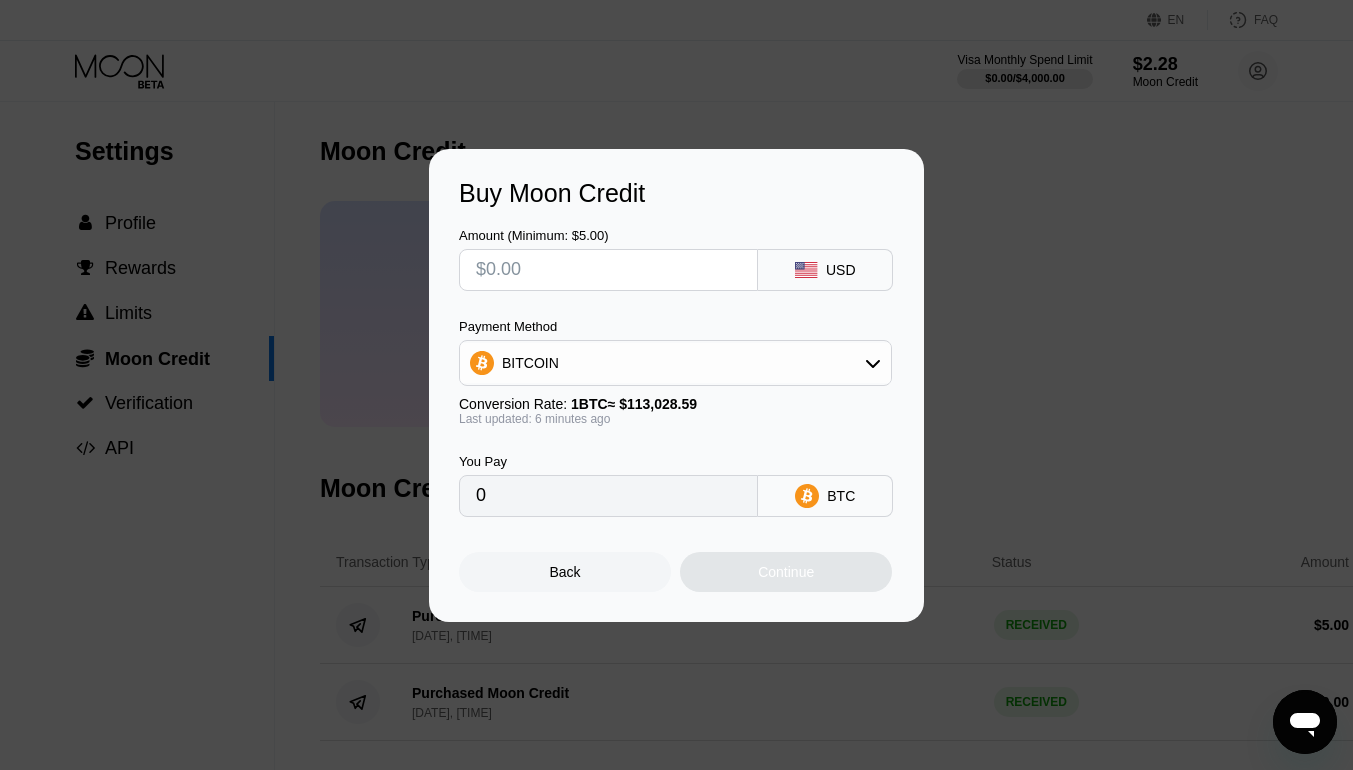 click 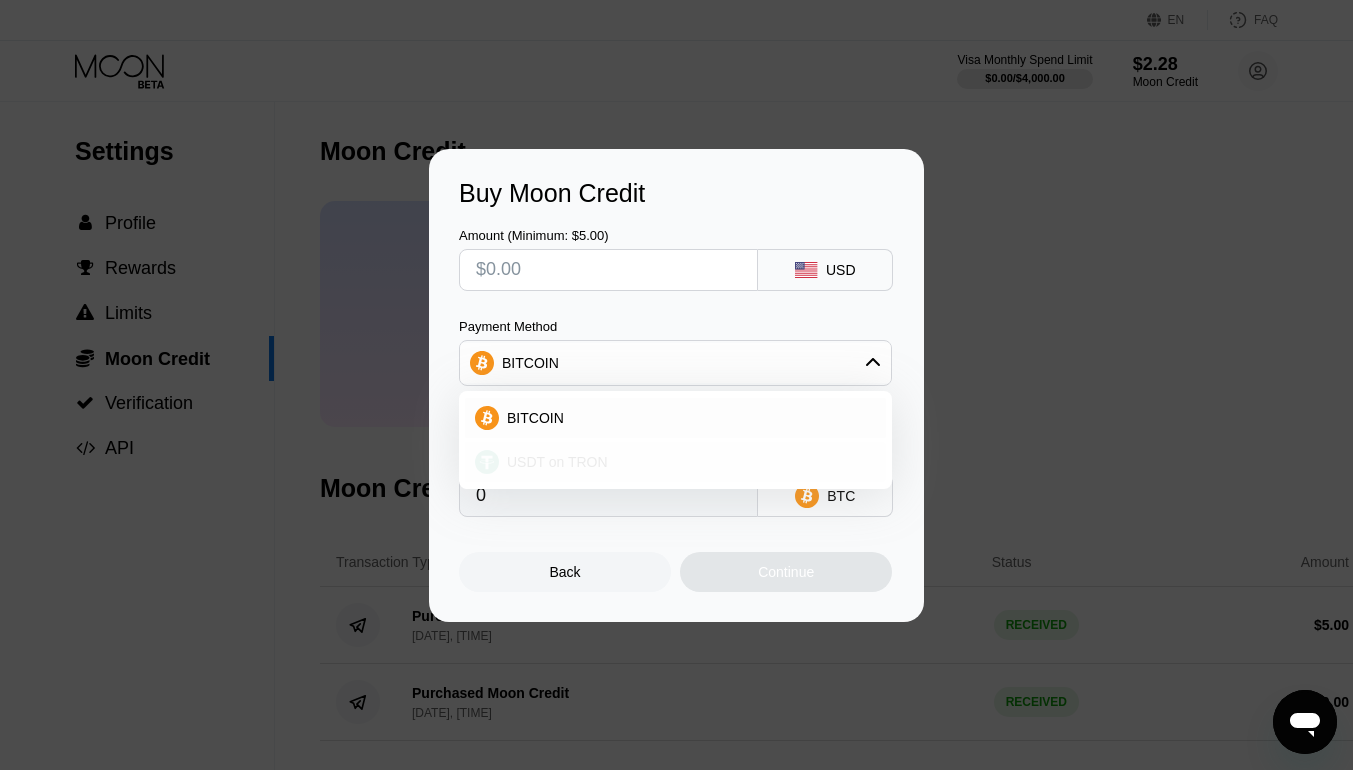 click on "USDT on TRON" at bounding box center [557, 462] 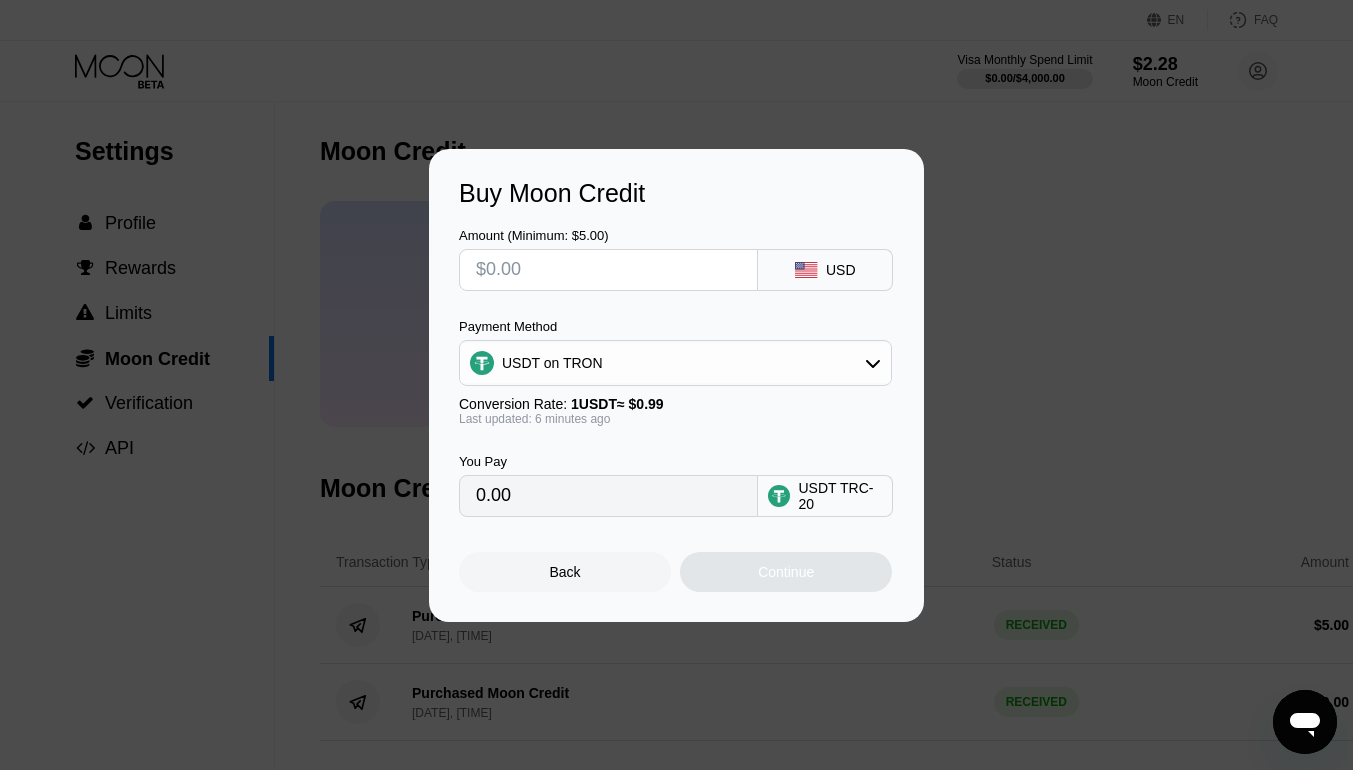click at bounding box center (608, 270) 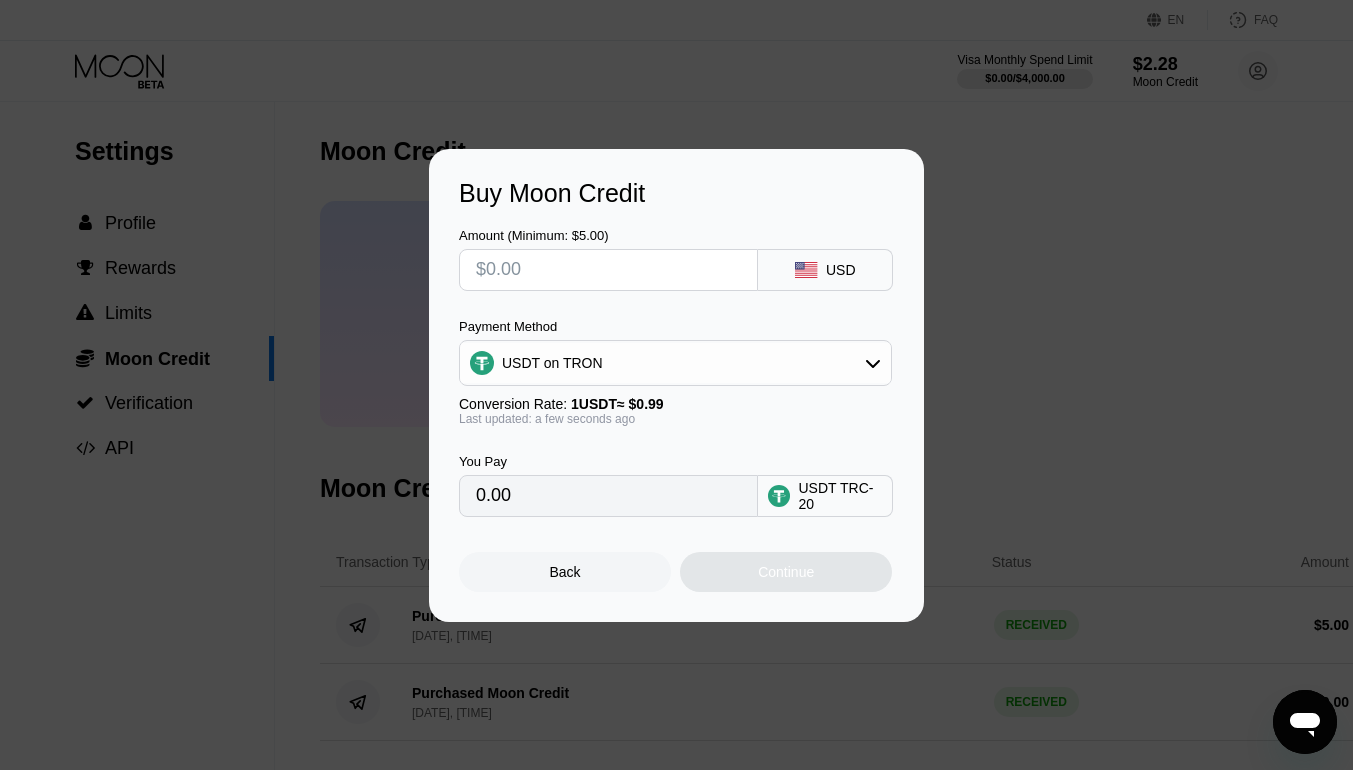 type on "$1" 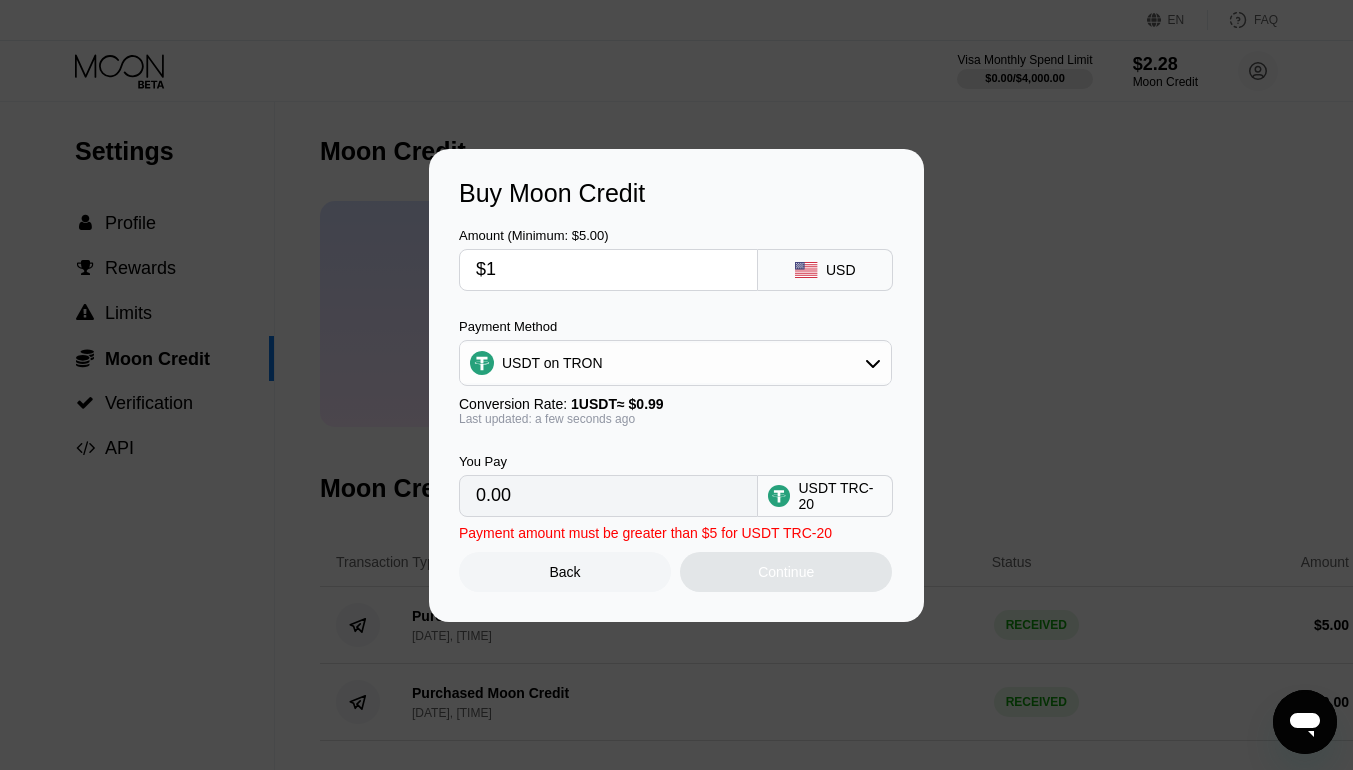 type on "1.01" 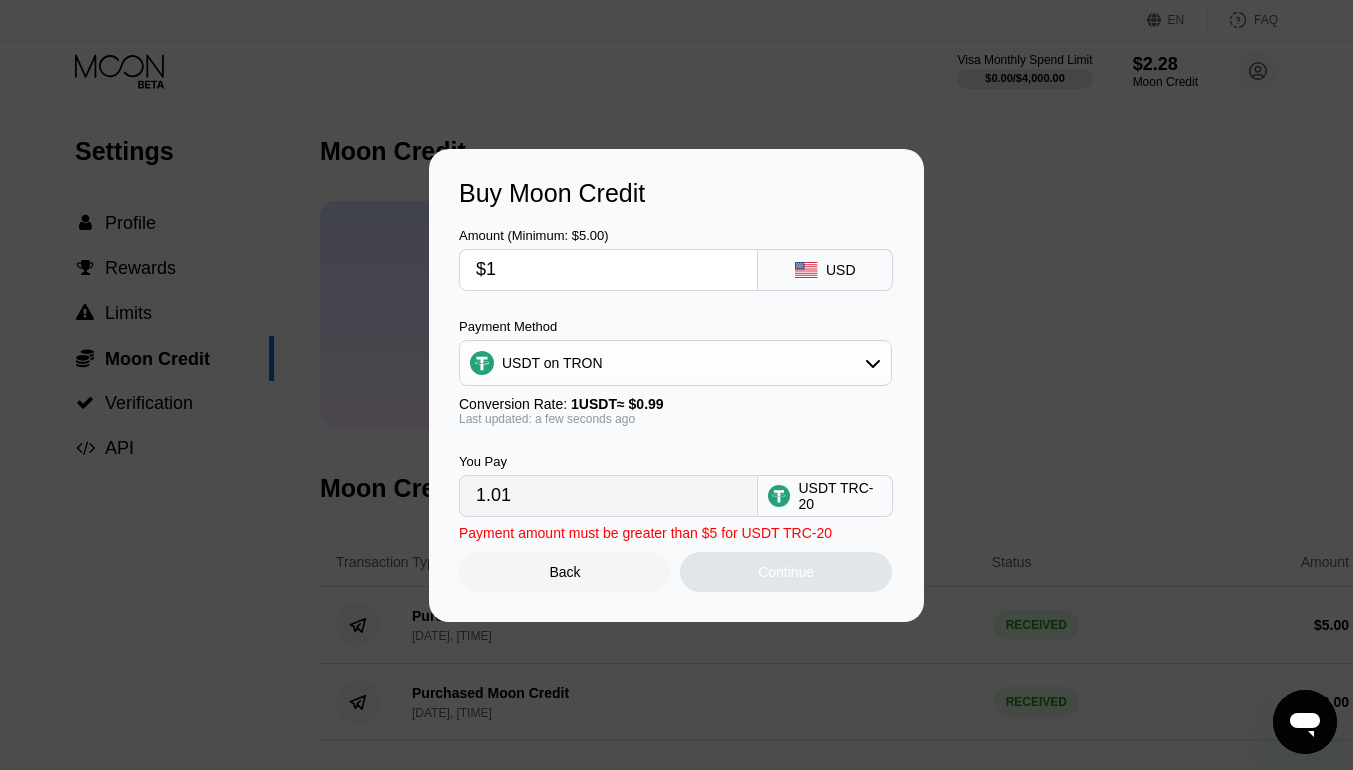 type on "$10" 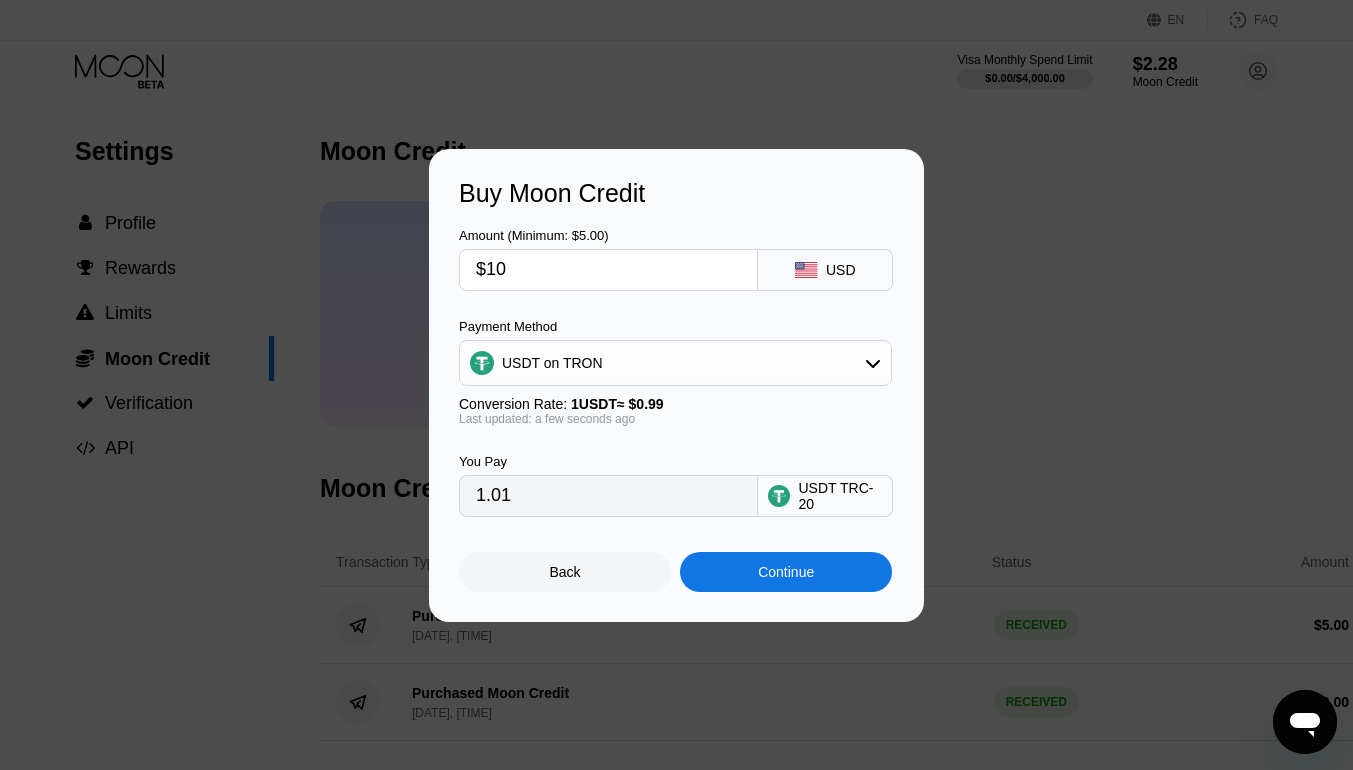 type on "10.10" 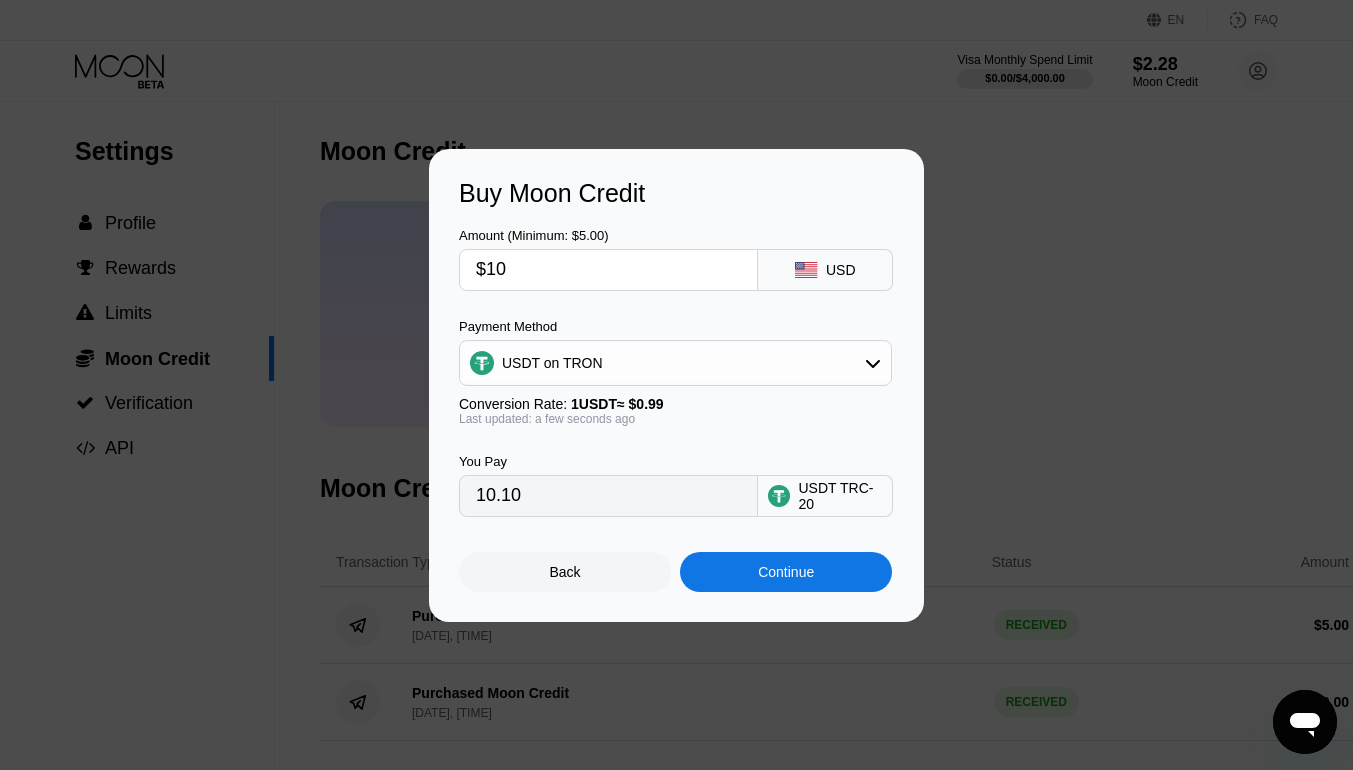 type on "$10" 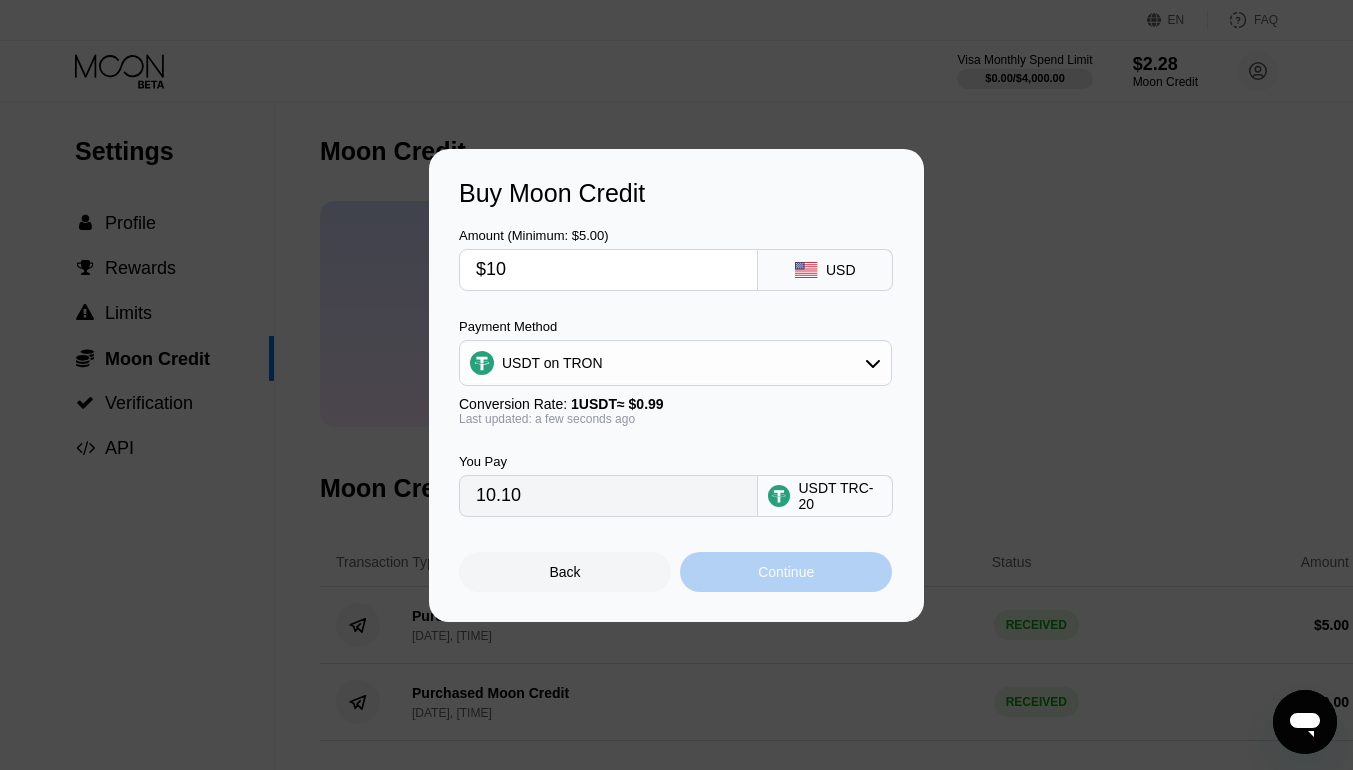 click on "Continue" at bounding box center (786, 572) 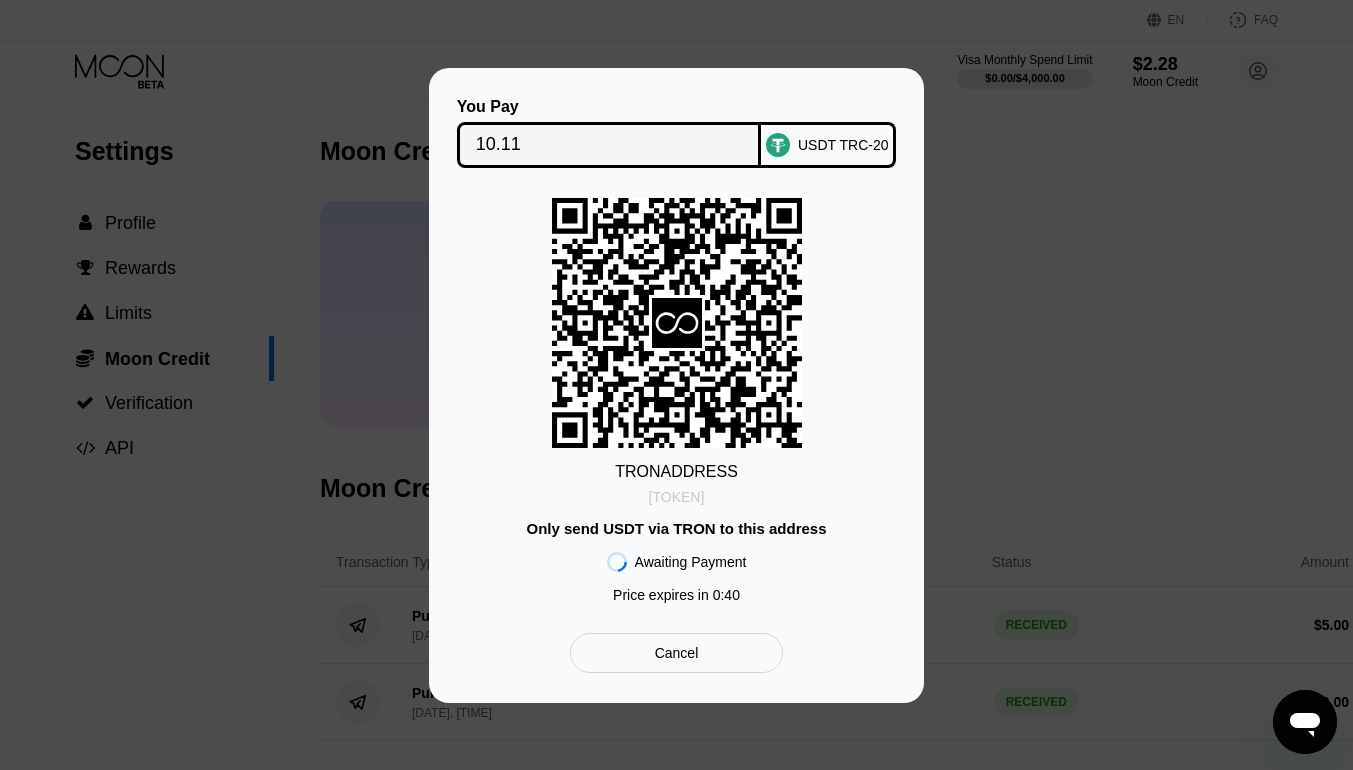 click on "TAgwVuV9dVTdc14...H9Hw7MNwgFdR5hc" at bounding box center (677, 497) 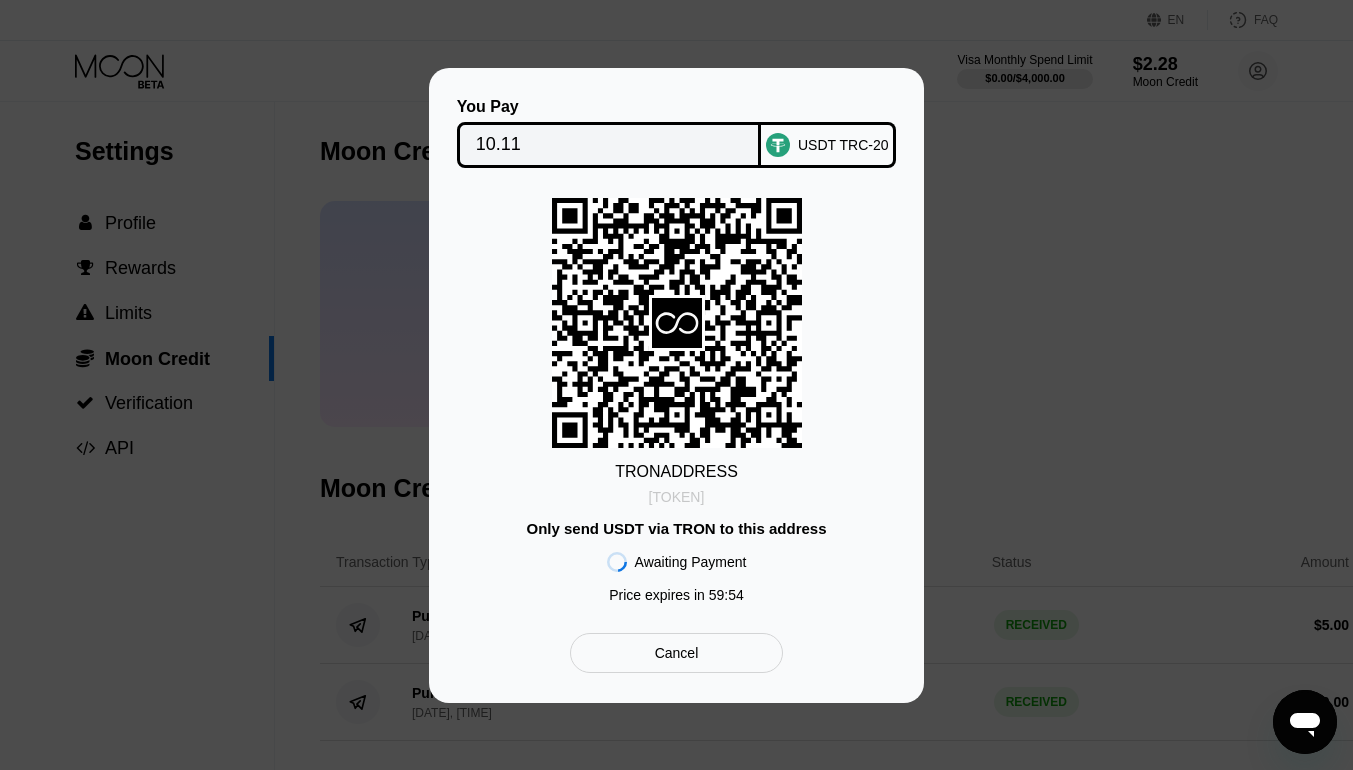 click on "TAgwVuV9dVTdc14...H9Hw7MNwgFdR5hc" at bounding box center (677, 497) 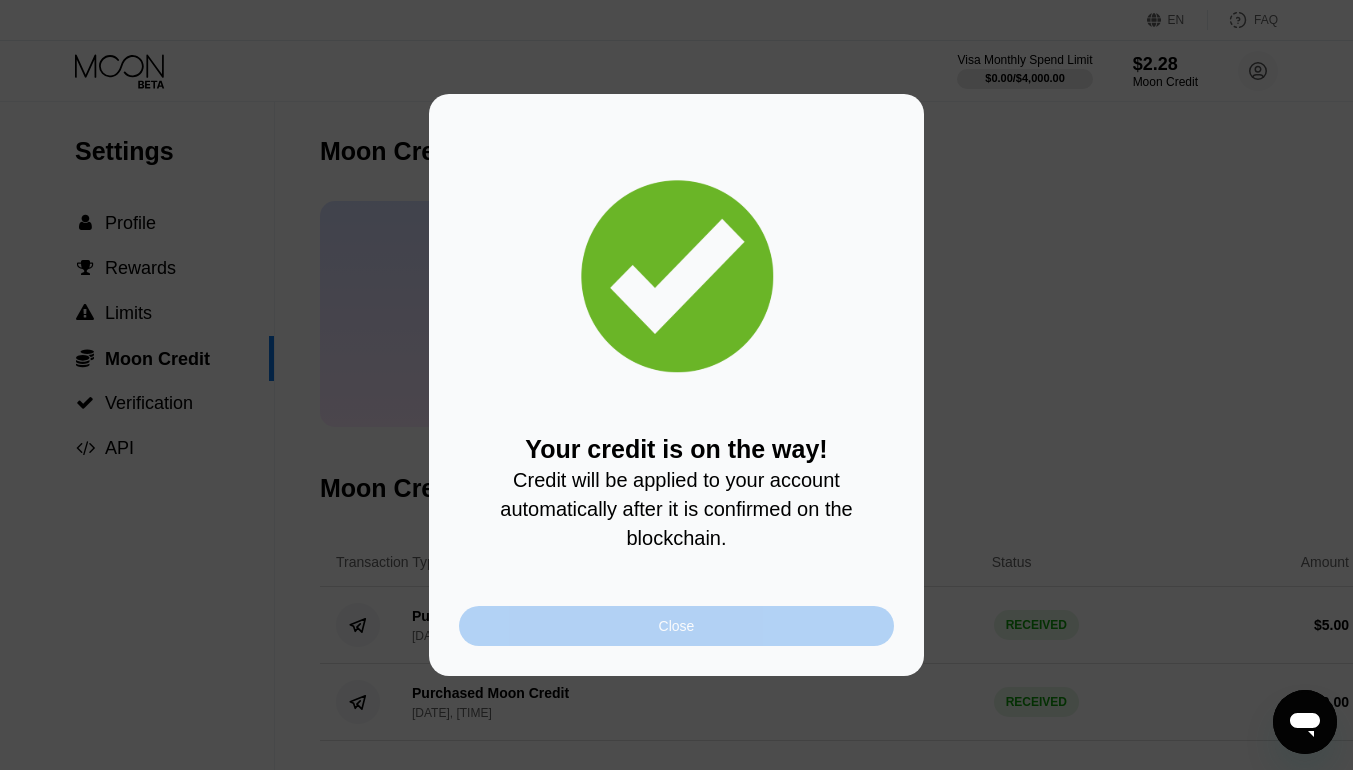click on "Close" at bounding box center [676, 626] 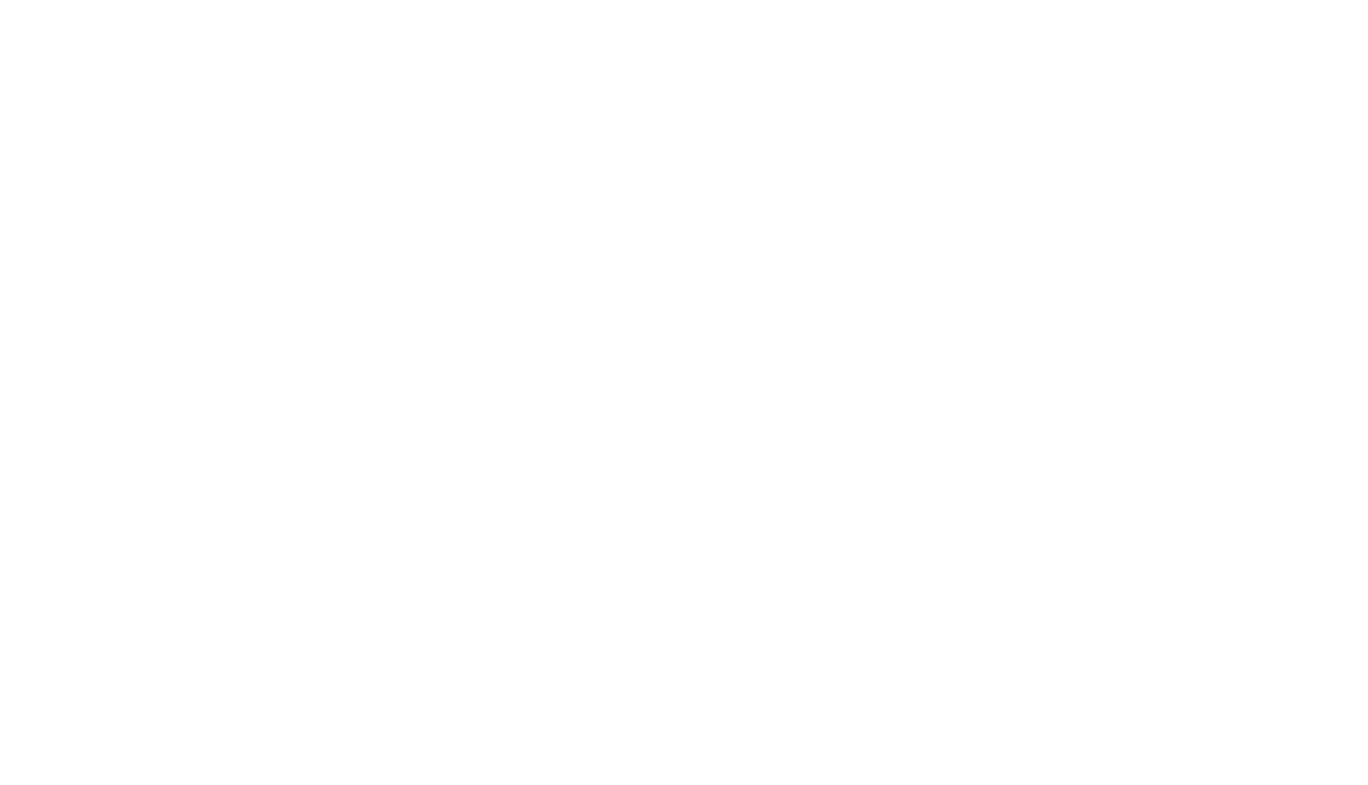 scroll, scrollTop: 0, scrollLeft: 0, axis: both 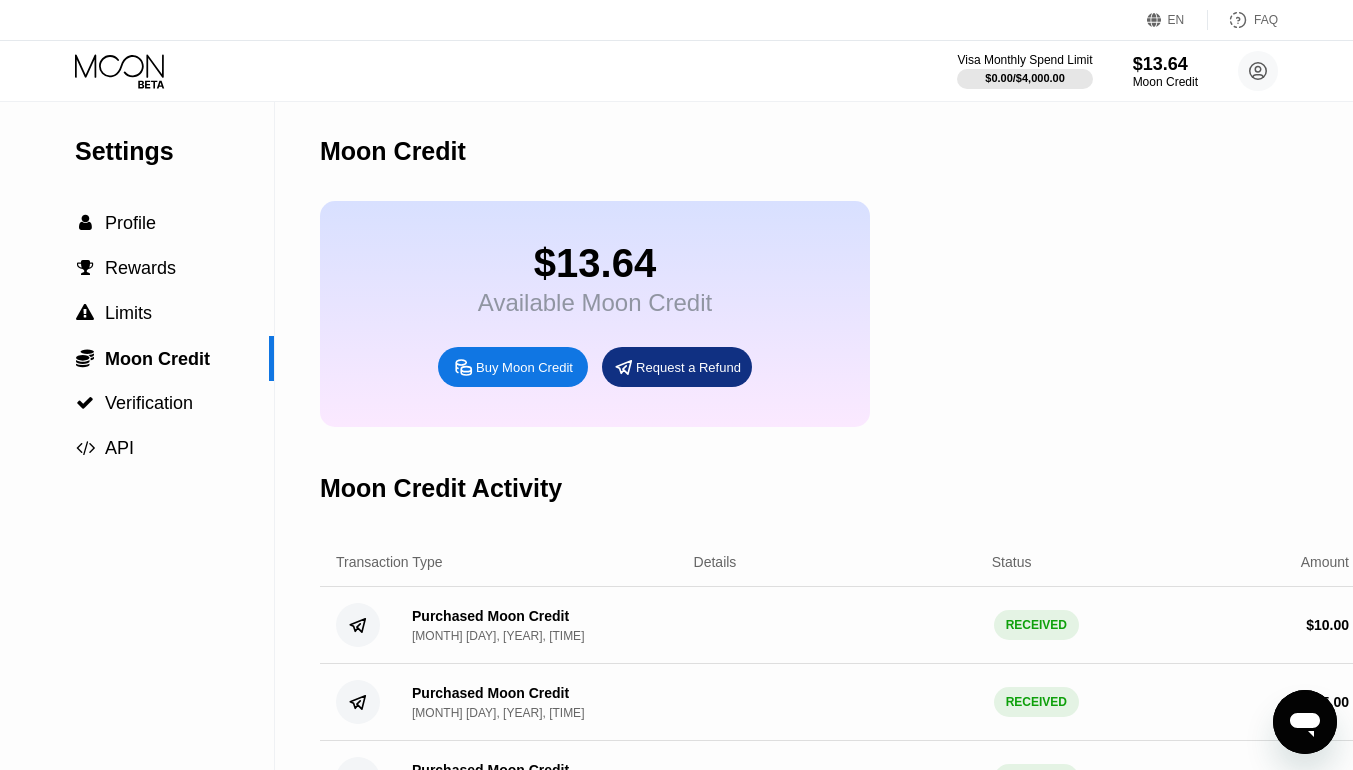 click on "$13.64 Available Moon Credit Buy Moon Credit Request a Refund" at bounding box center (842, 314) 